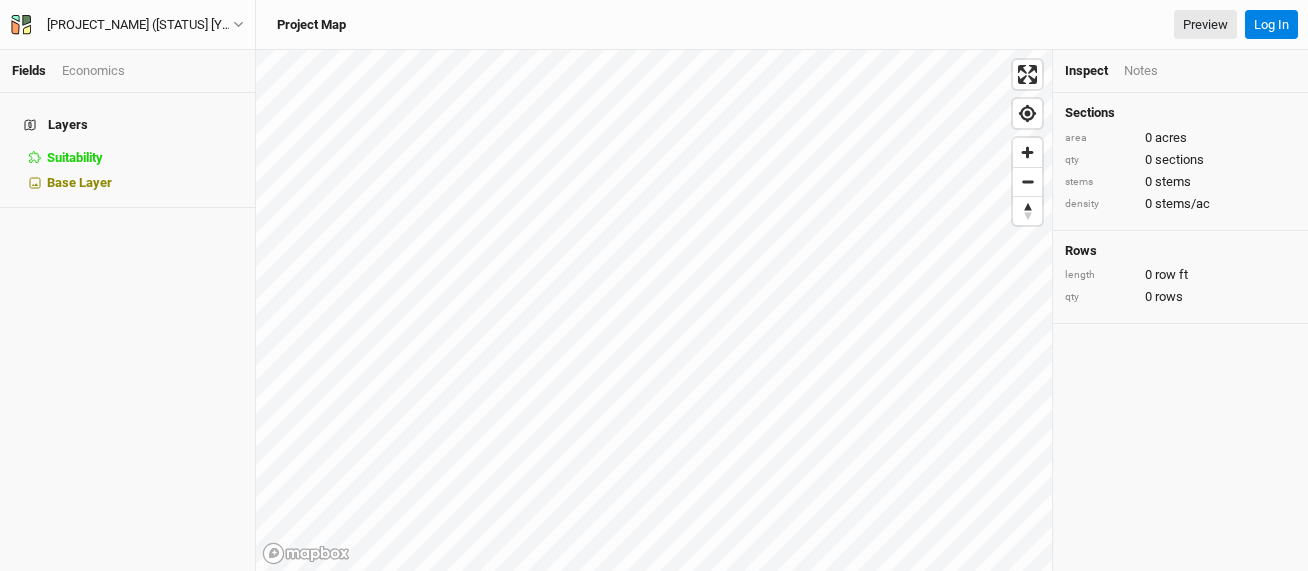 scroll, scrollTop: 0, scrollLeft: 0, axis: both 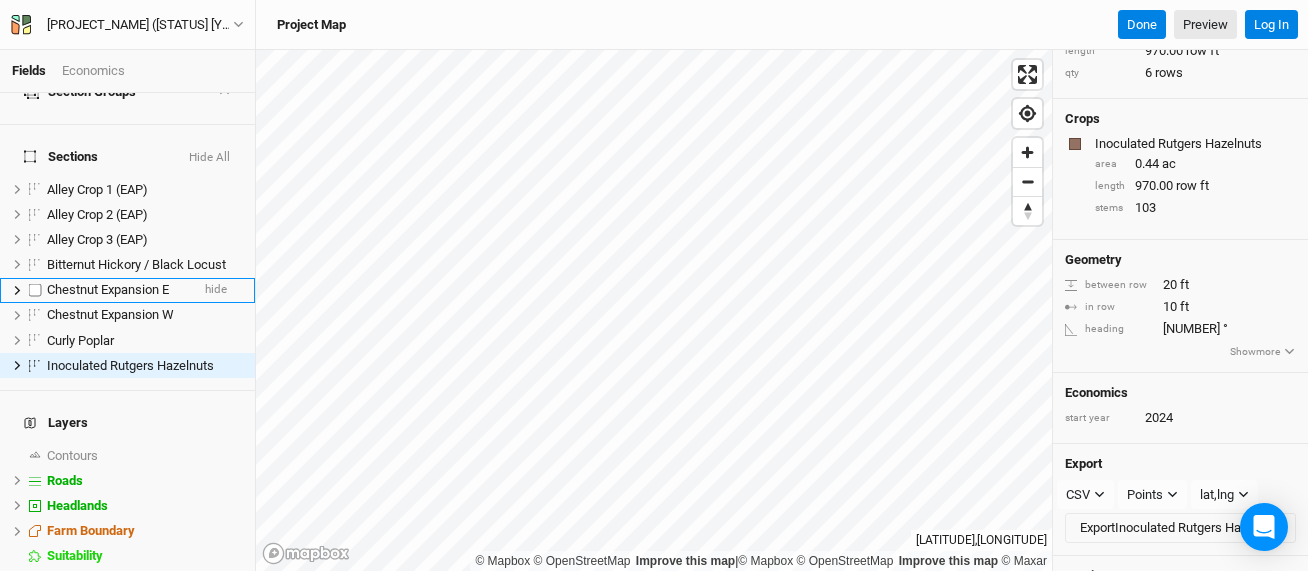 click on "Chestnut Expansion E" at bounding box center [108, 289] 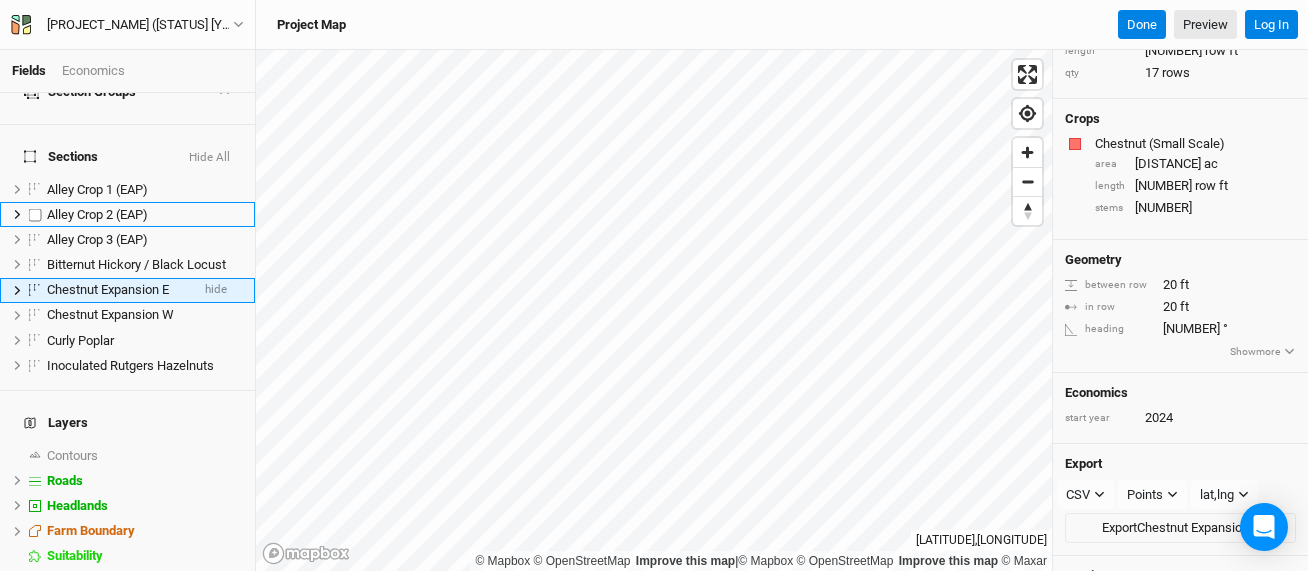 scroll, scrollTop: 17, scrollLeft: 0, axis: vertical 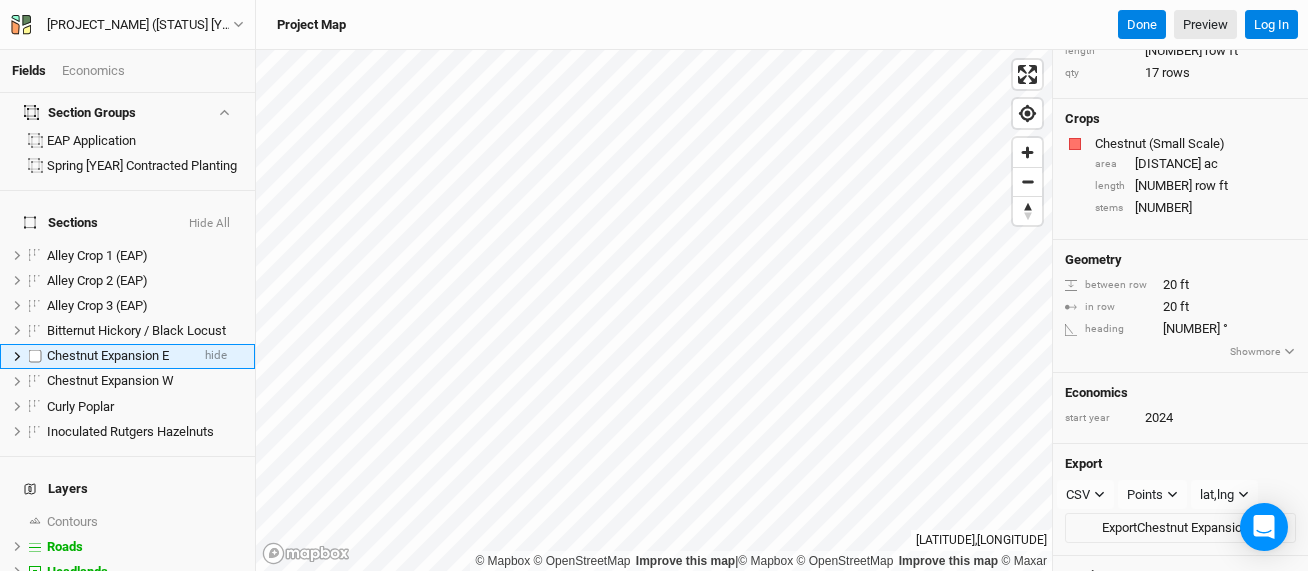click on "Chestnut Expansion E" at bounding box center (108, 355) 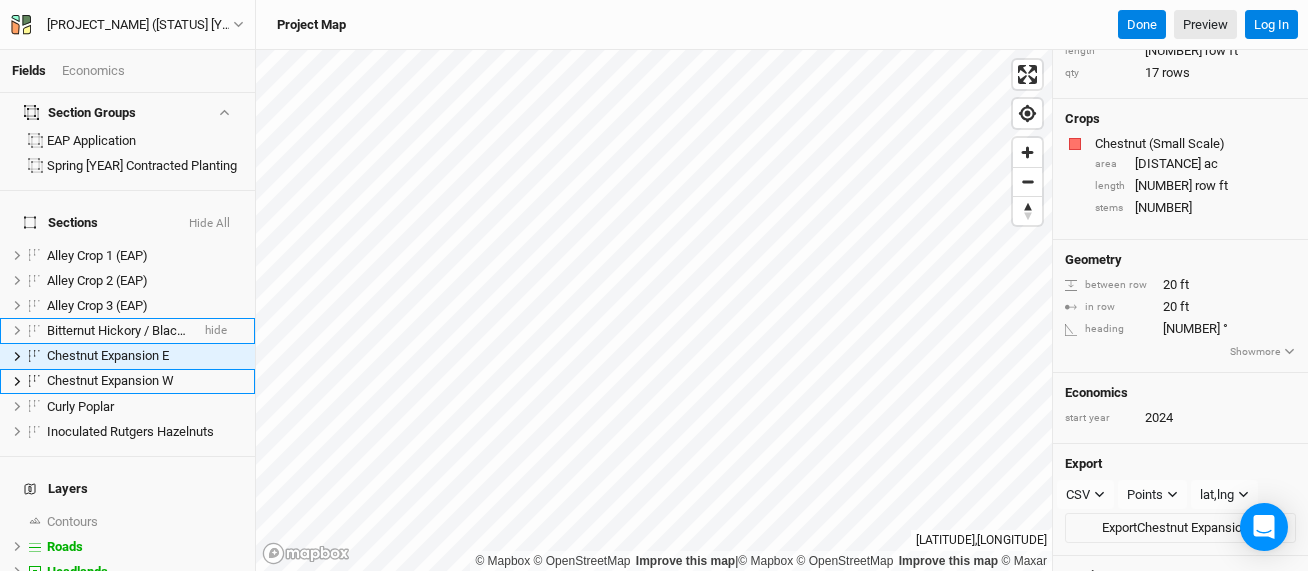 scroll, scrollTop: 42, scrollLeft: 0, axis: vertical 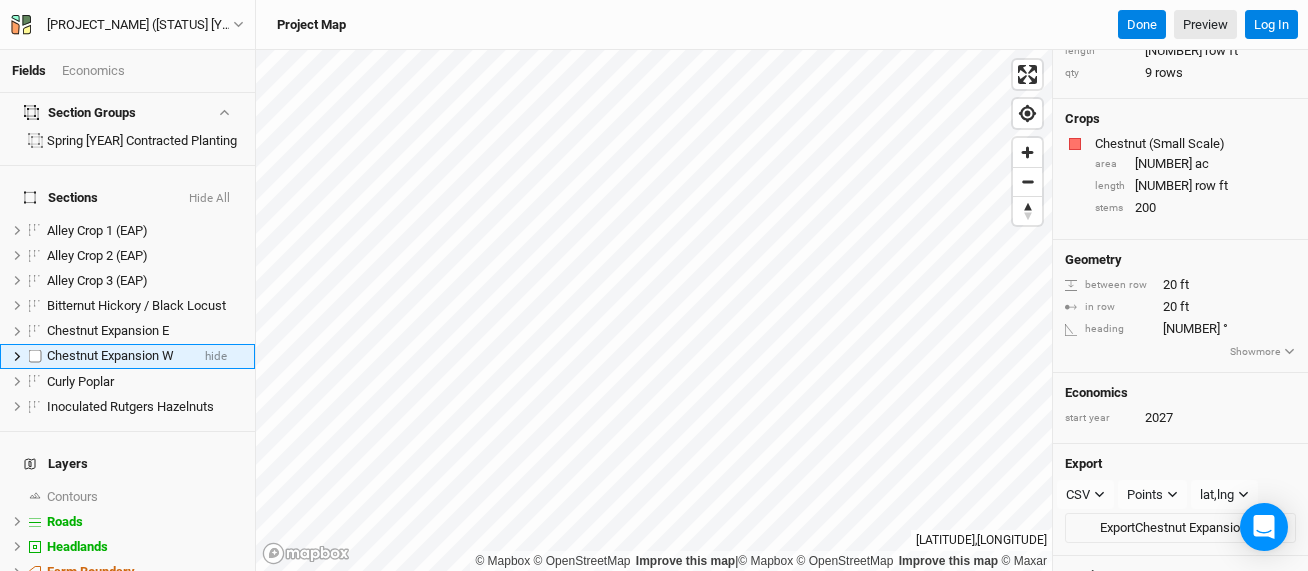 click on "Chestnut Expansion W" at bounding box center [110, 355] 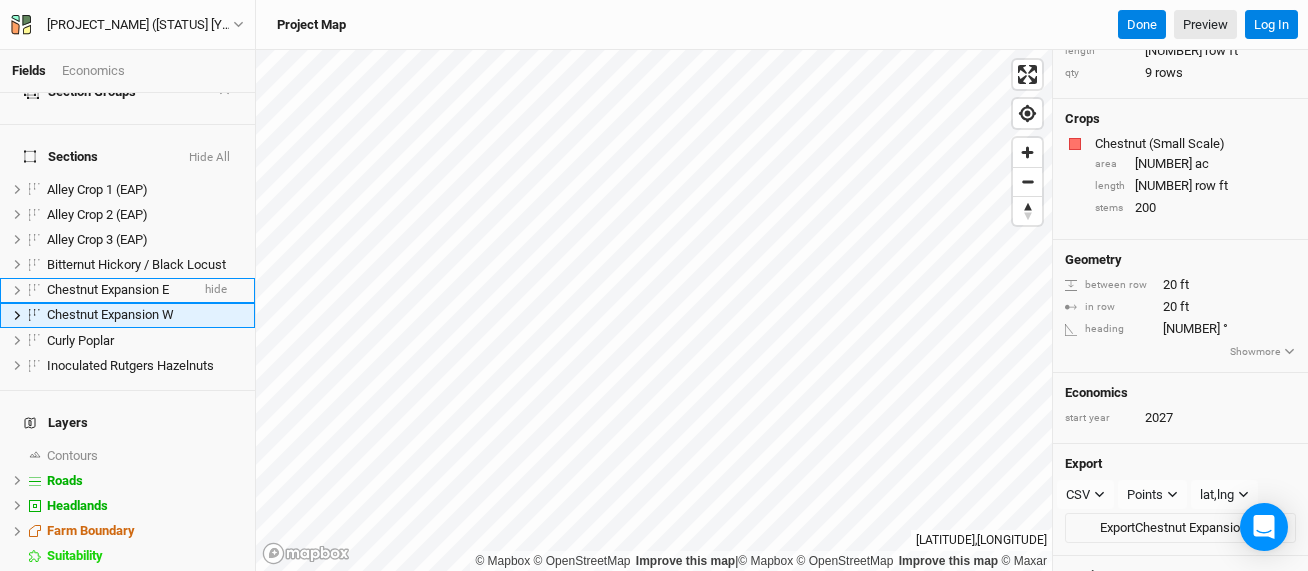 scroll, scrollTop: 42, scrollLeft: 0, axis: vertical 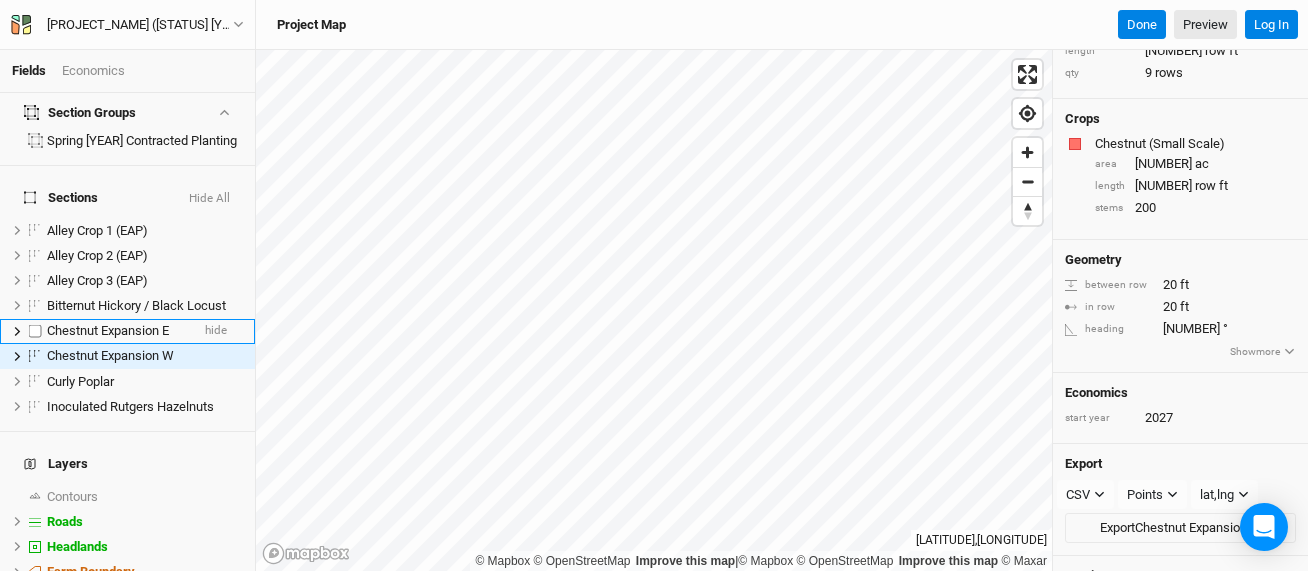 click on "Chestnut Expansion E" at bounding box center (108, 330) 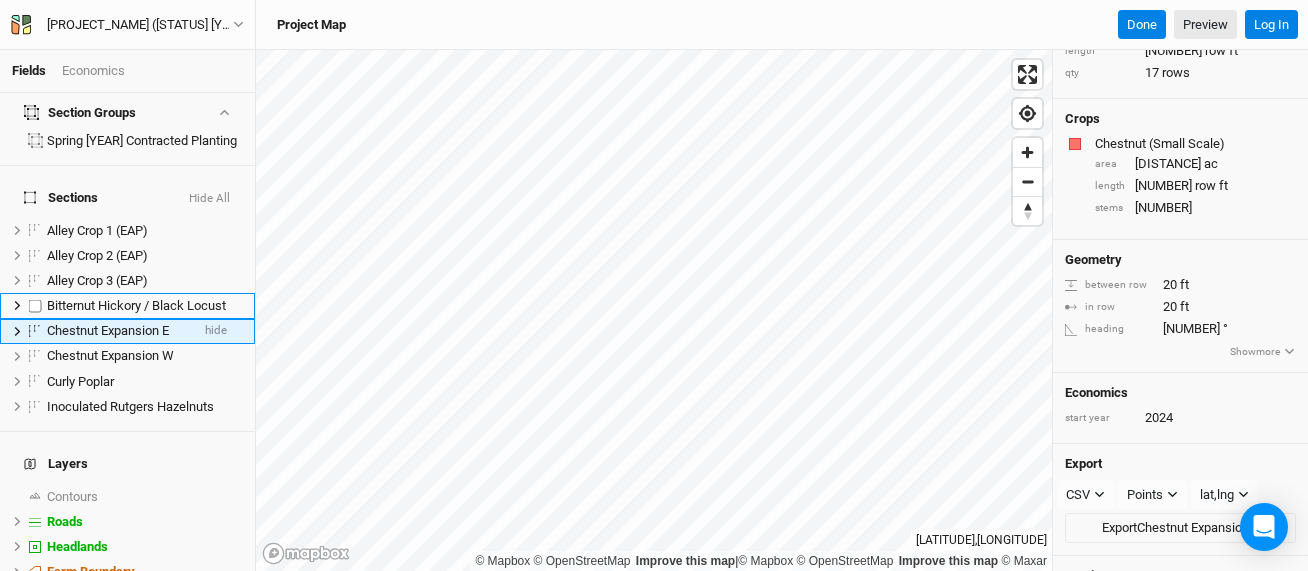 scroll, scrollTop: 17, scrollLeft: 0, axis: vertical 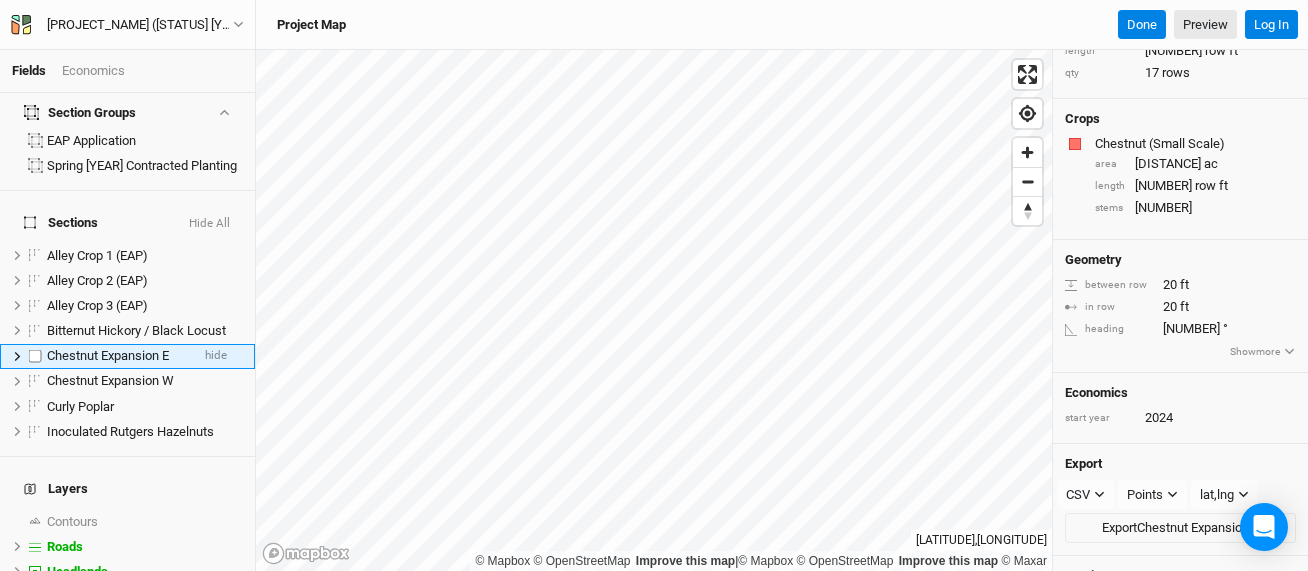 click on "Chestnut Expansion E" at bounding box center [108, 355] 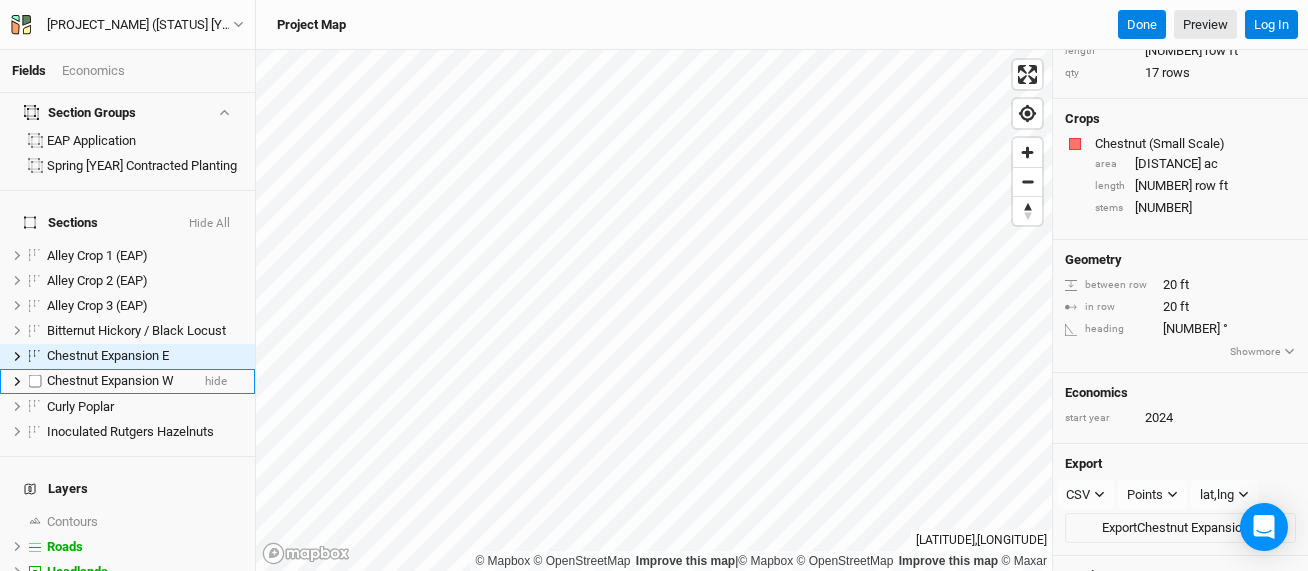 click on "Chestnut Expansion W" at bounding box center (110, 380) 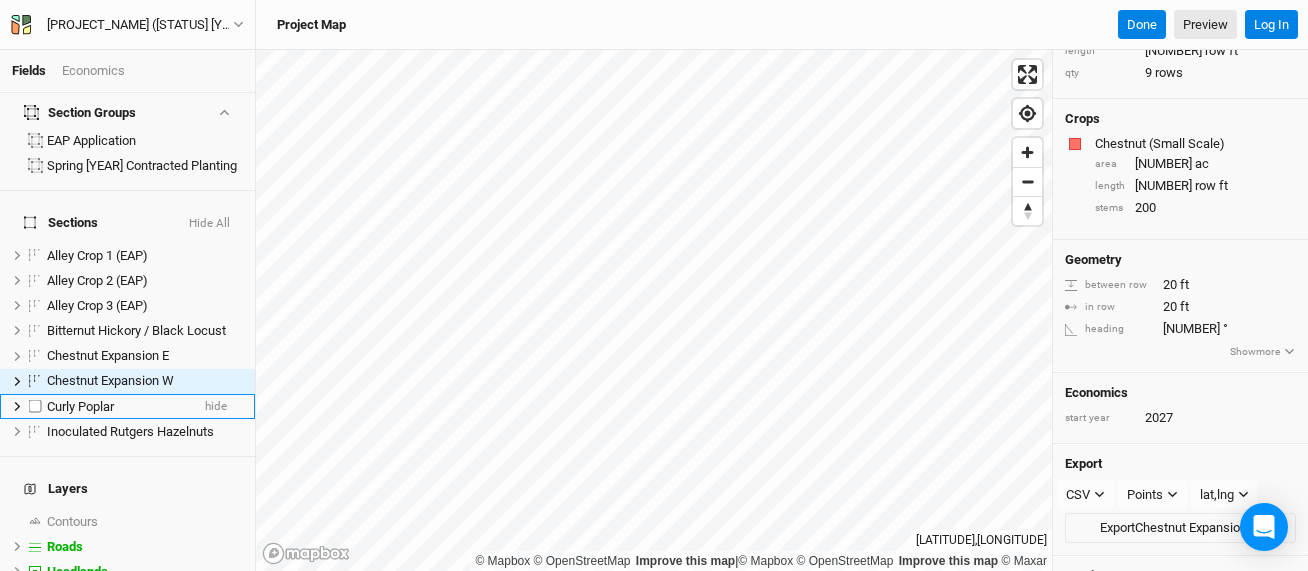 scroll, scrollTop: 42, scrollLeft: 0, axis: vertical 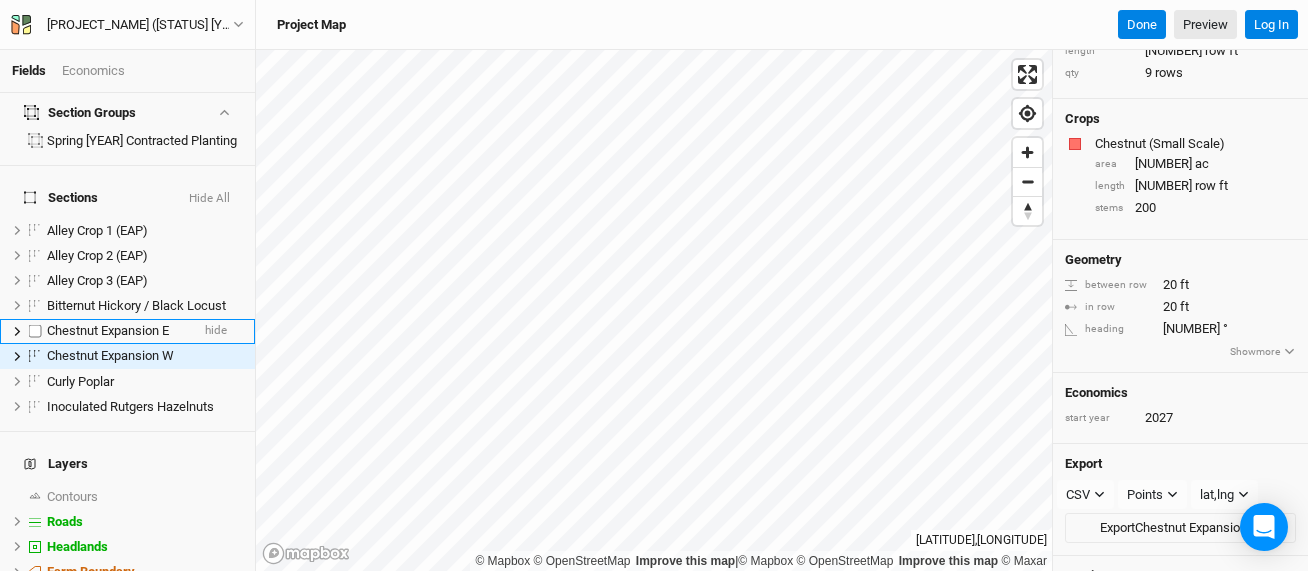 click on "Chestnut Expansion E" at bounding box center [108, 330] 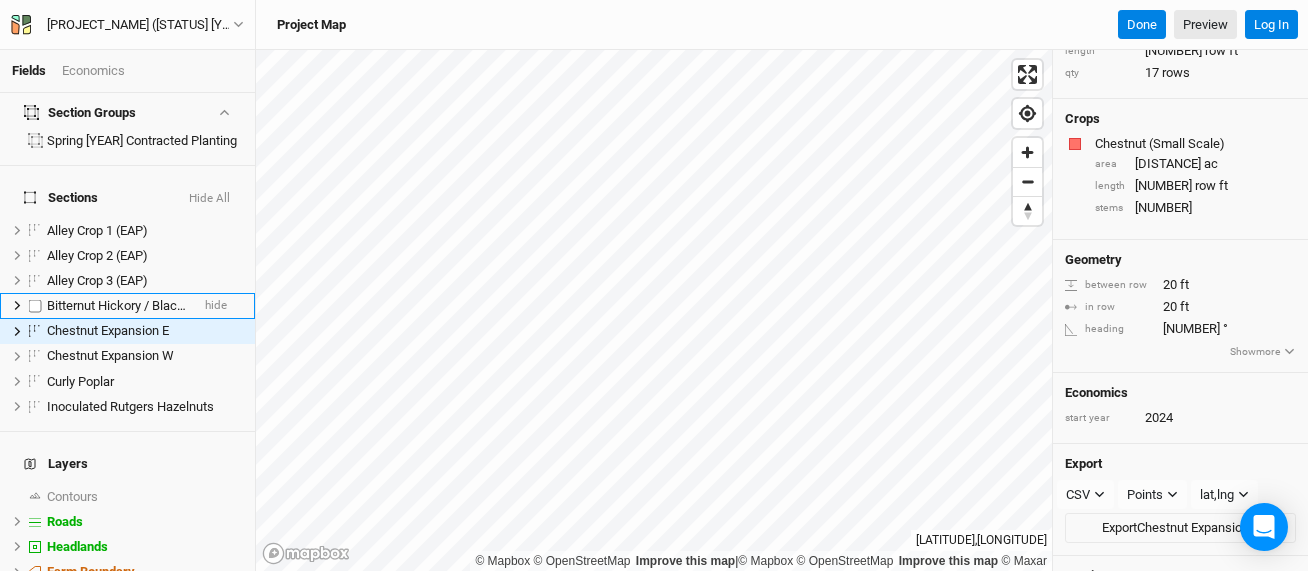 scroll, scrollTop: 17, scrollLeft: 0, axis: vertical 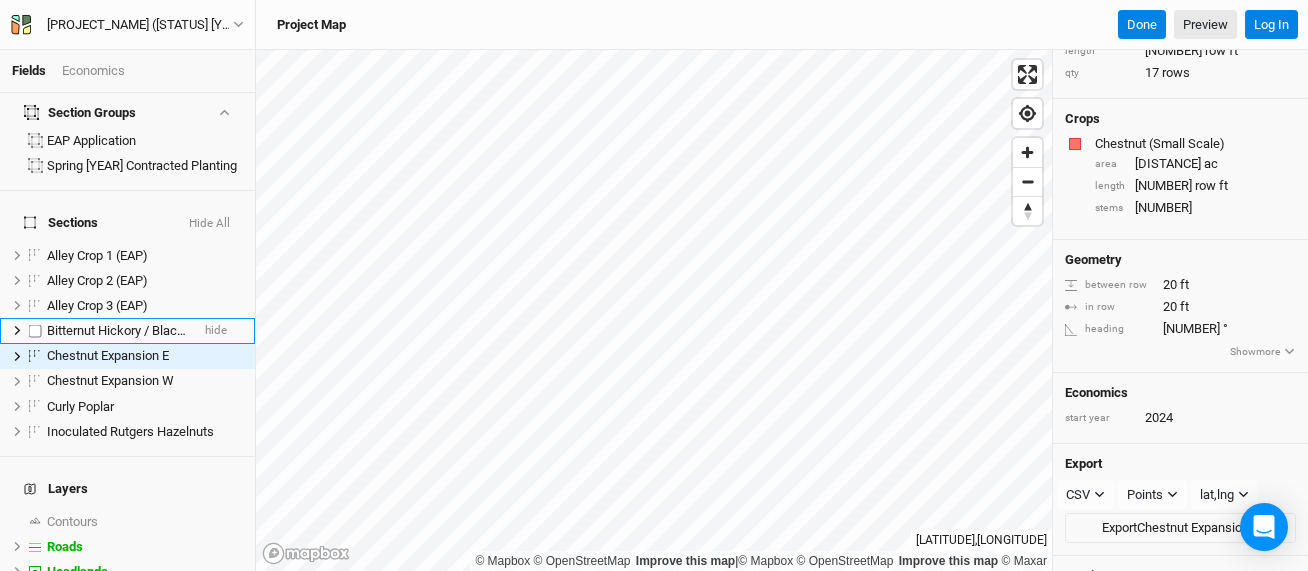 click at bounding box center [35, 330] 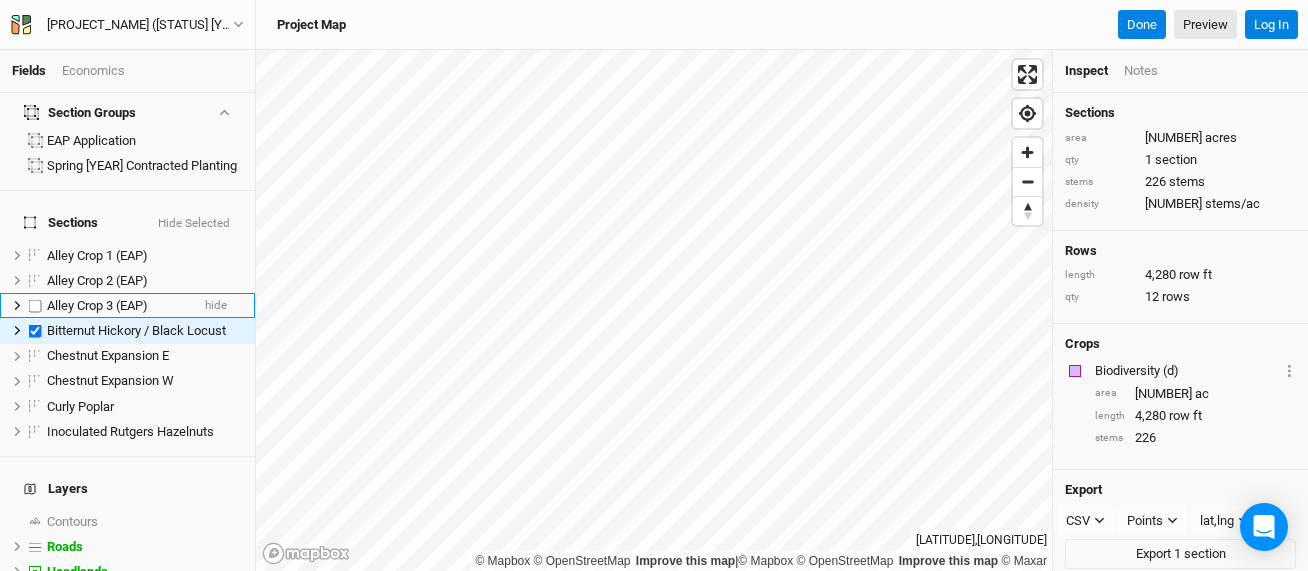 scroll, scrollTop: 0, scrollLeft: 0, axis: both 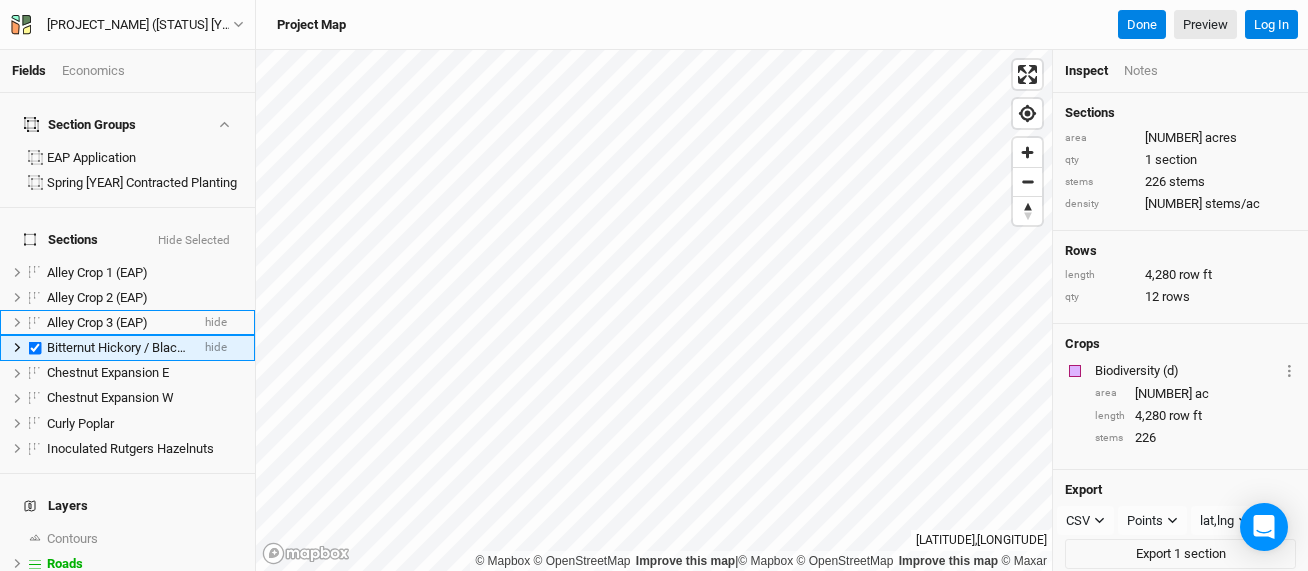 click at bounding box center [35, 347] 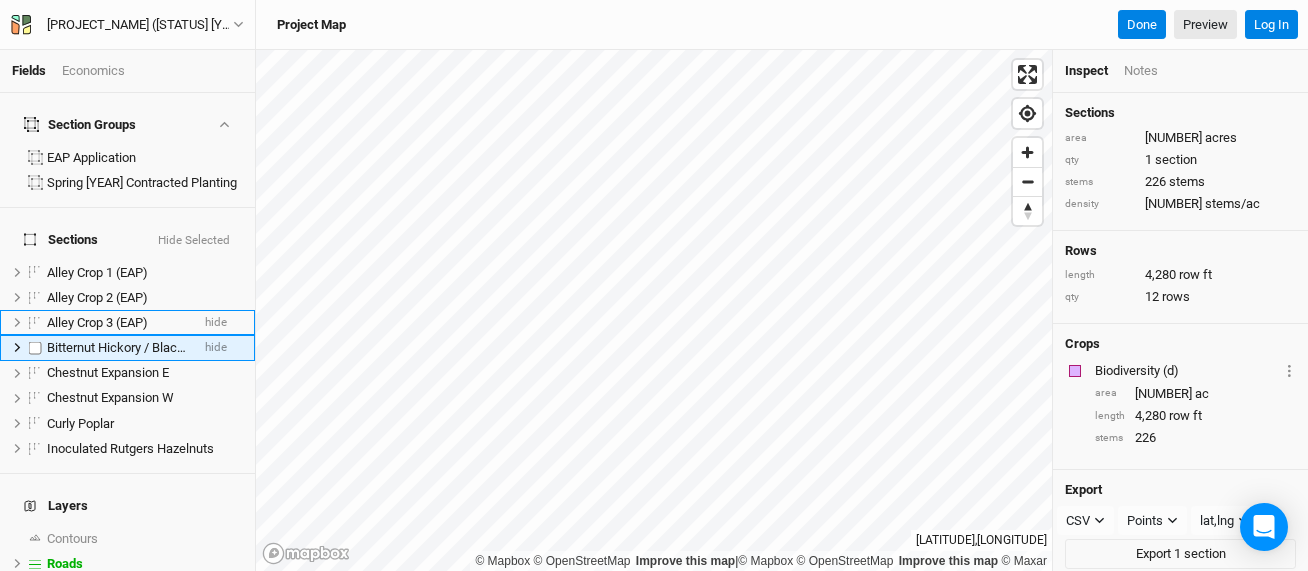 checkbox on "false" 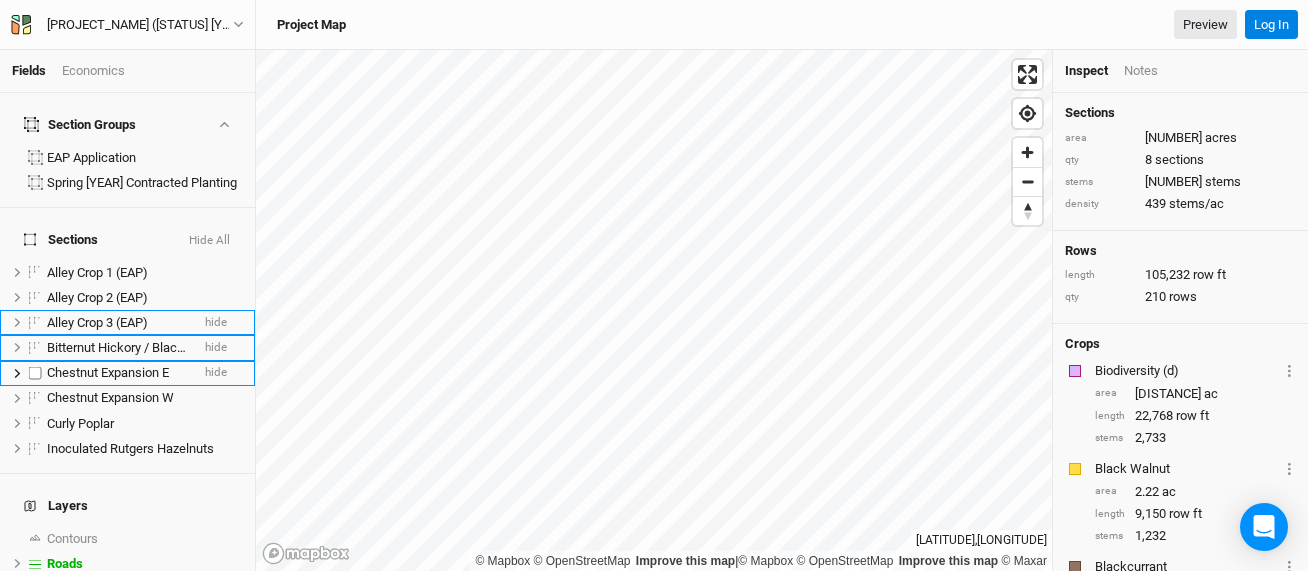 click at bounding box center (35, 373) 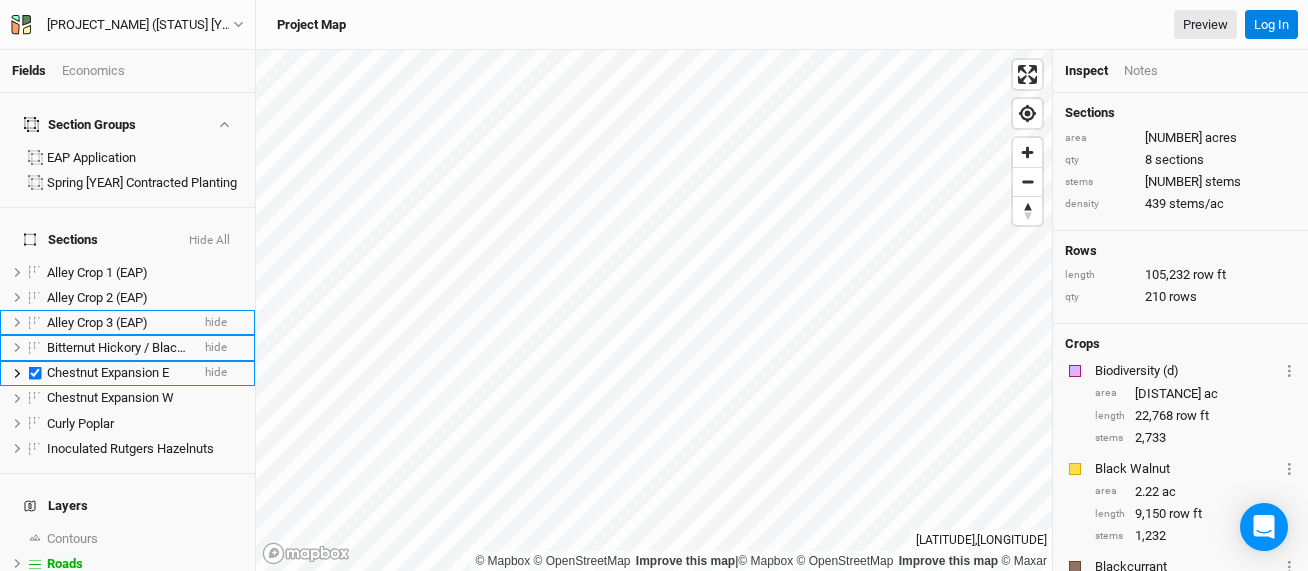 checkbox on "true" 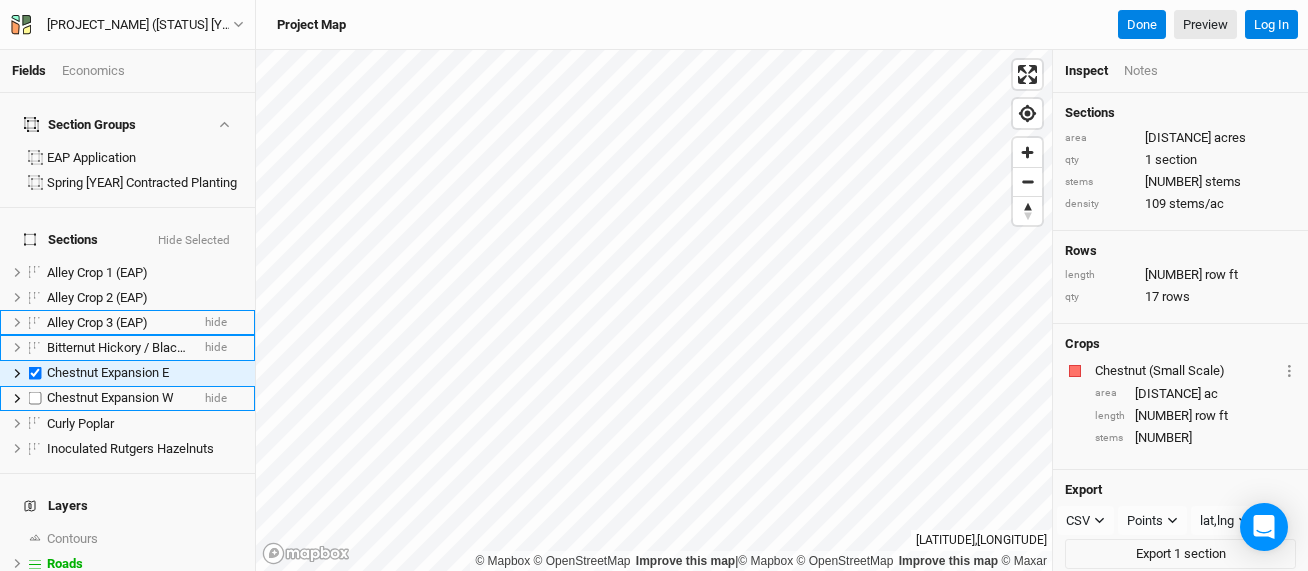 scroll, scrollTop: 17, scrollLeft: 0, axis: vertical 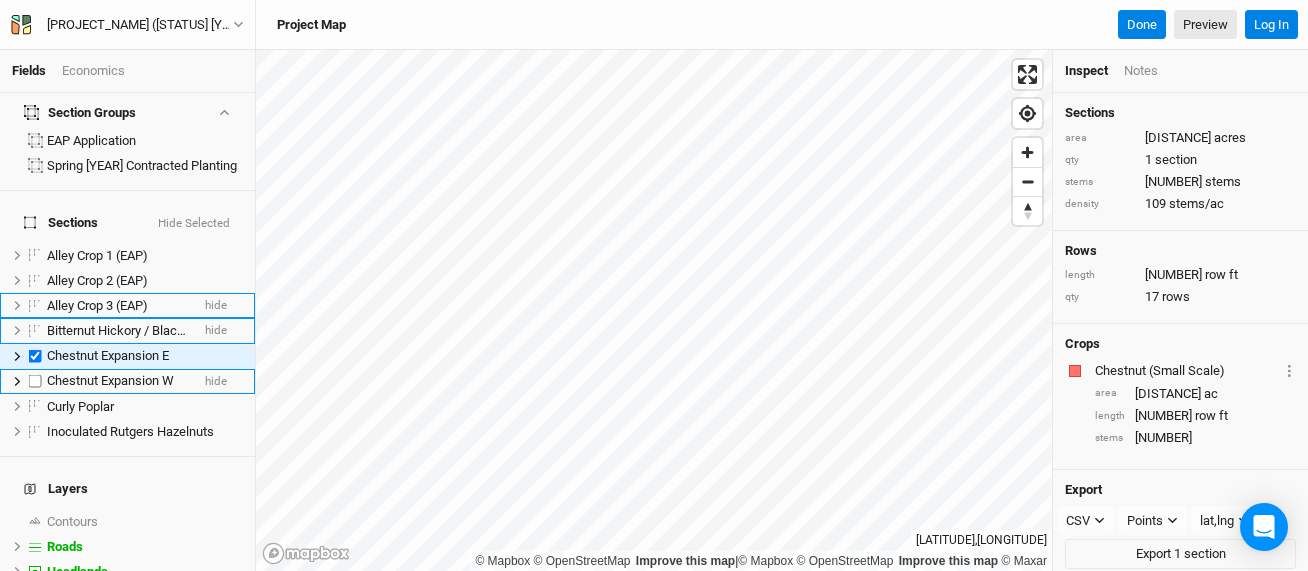click at bounding box center (35, 381) 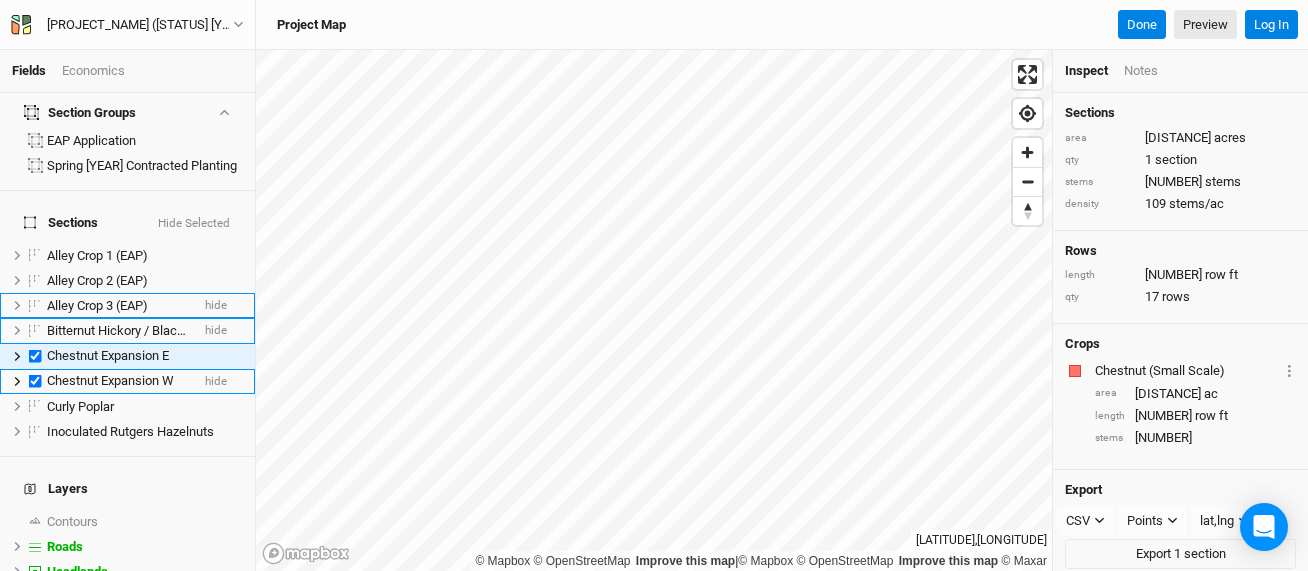 checkbox on "true" 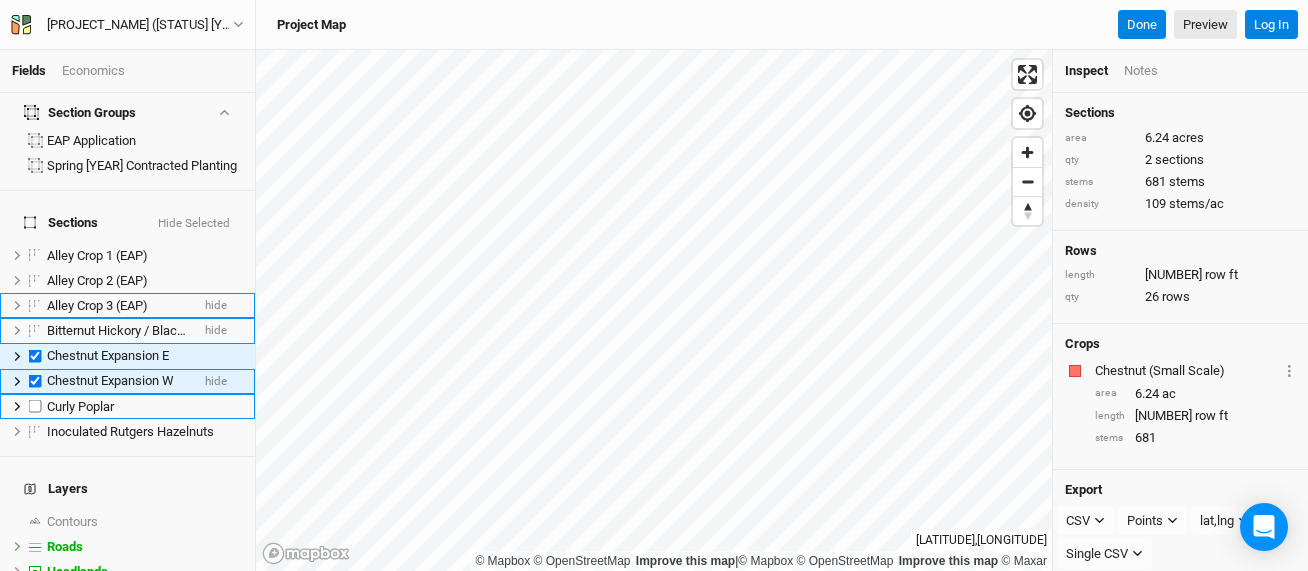 scroll, scrollTop: 42, scrollLeft: 0, axis: vertical 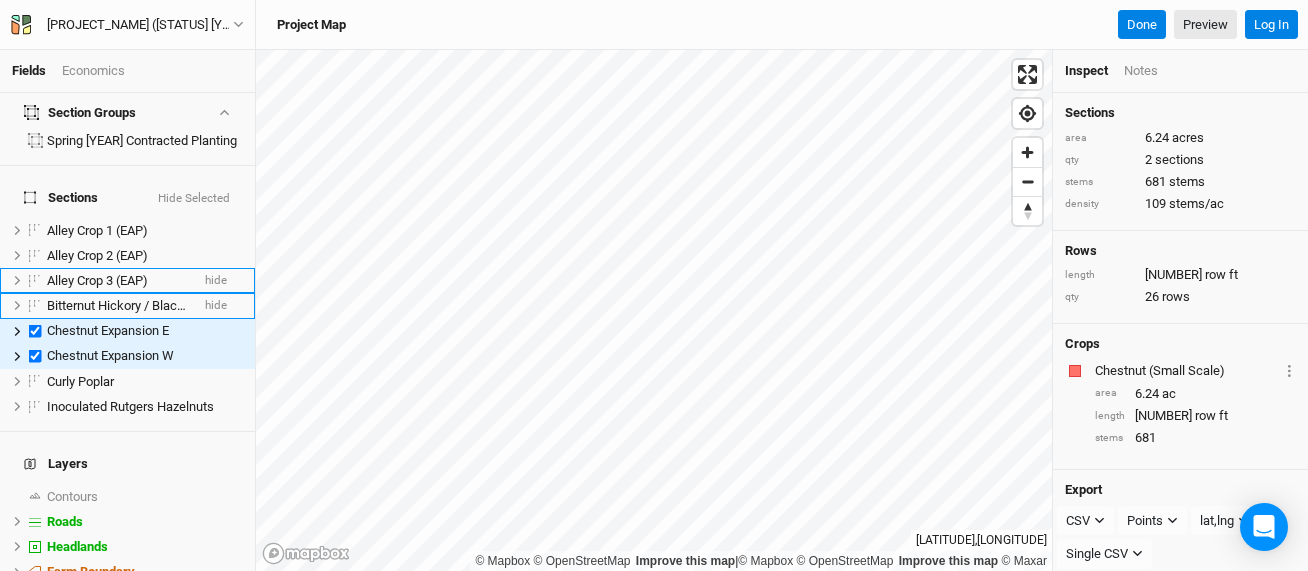 click on "Project Map Done Preview" at bounding box center [751, 25] 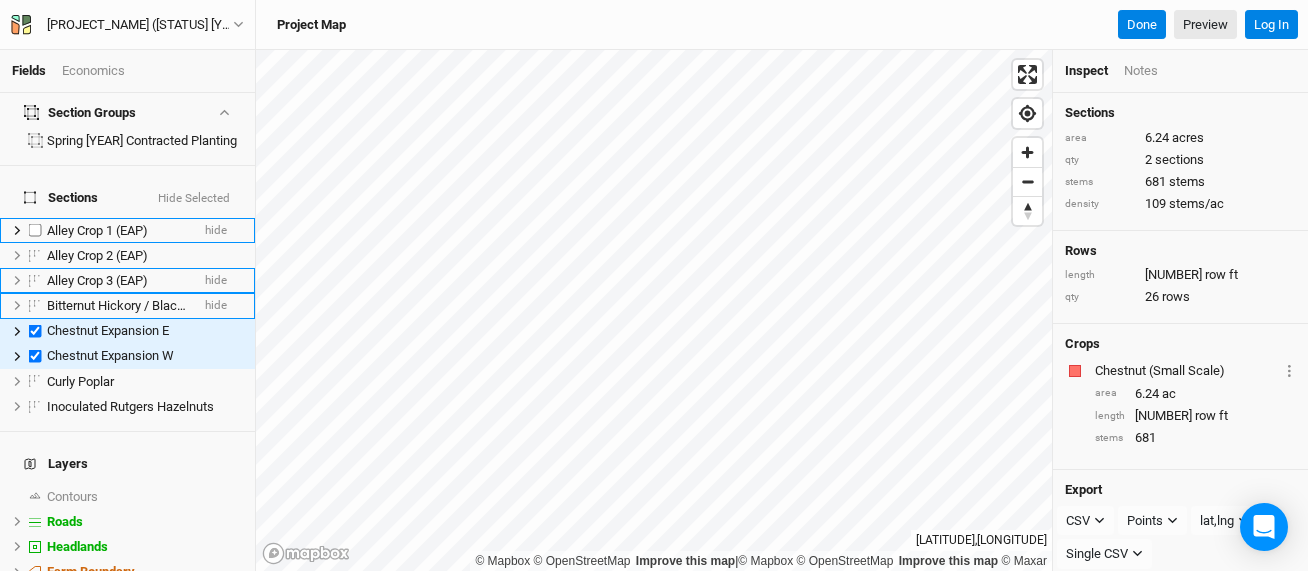 click on "Alley Crop 1 (EAP)" at bounding box center [97, 230] 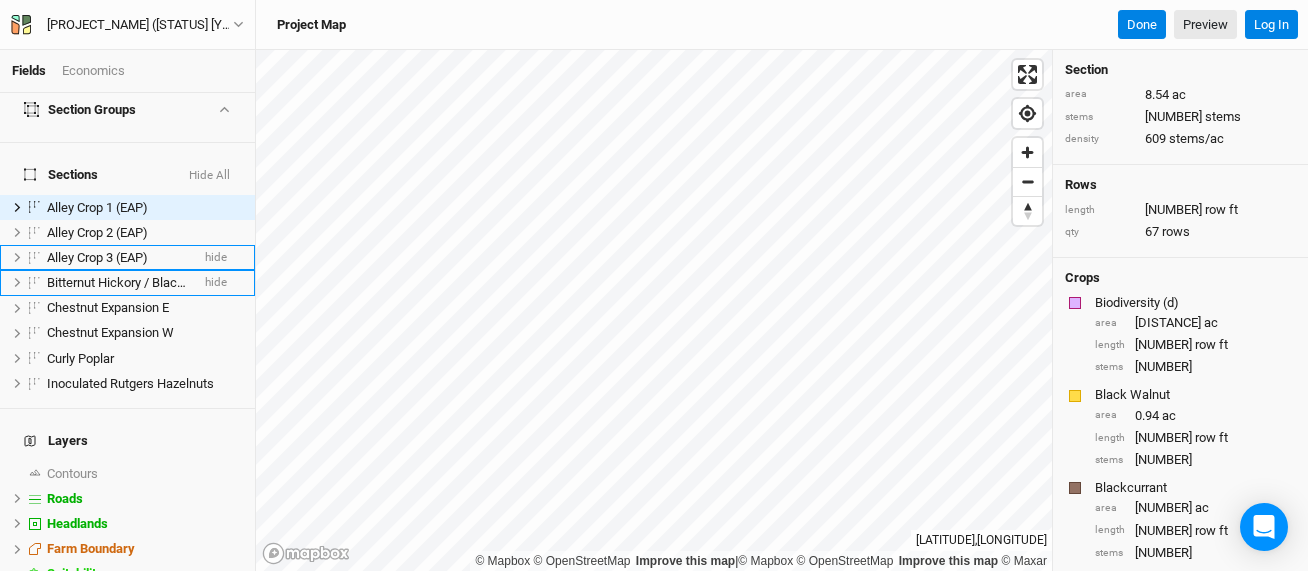 scroll, scrollTop: 83, scrollLeft: 0, axis: vertical 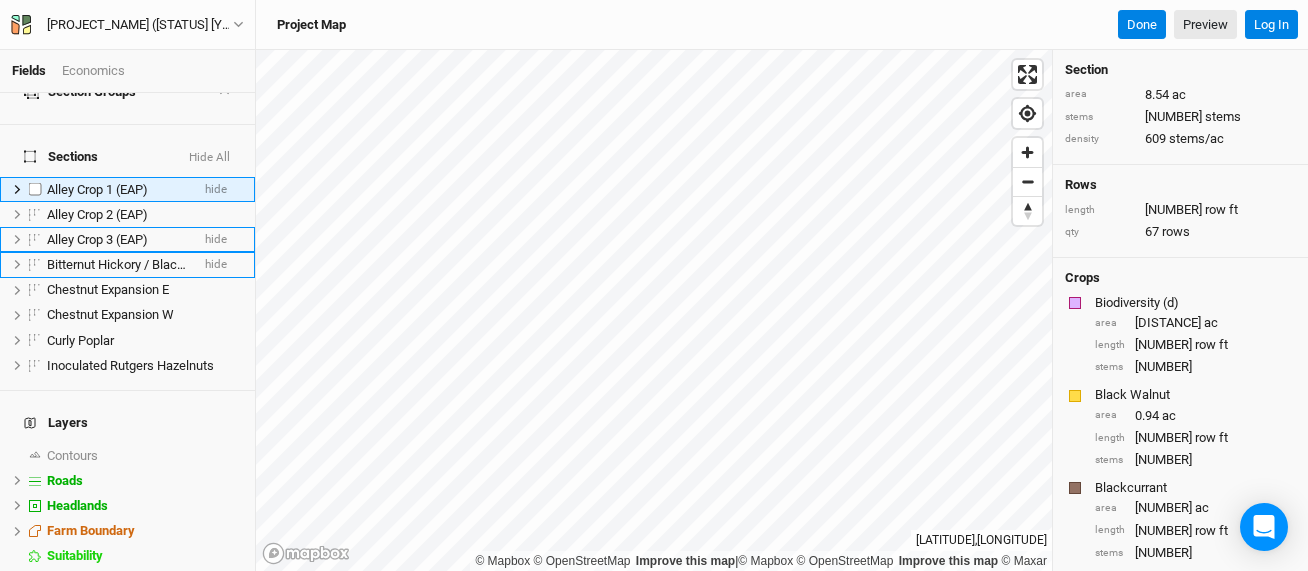 click on "Alley Crop 1 (EAP)" at bounding box center [97, 189] 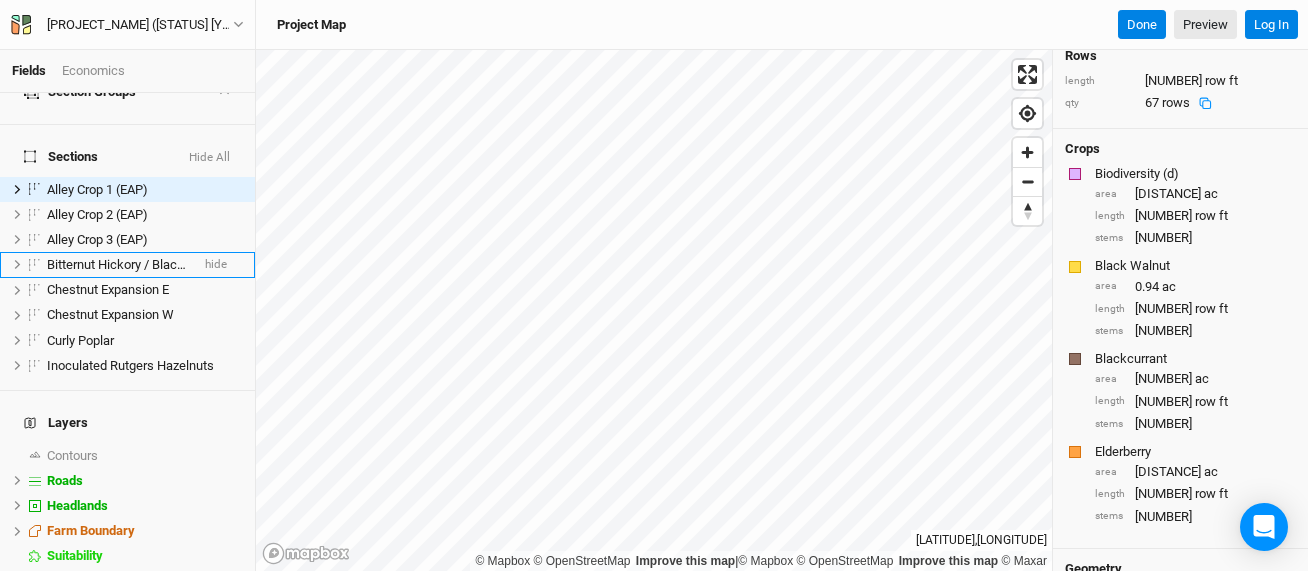 scroll, scrollTop: 132, scrollLeft: 0, axis: vertical 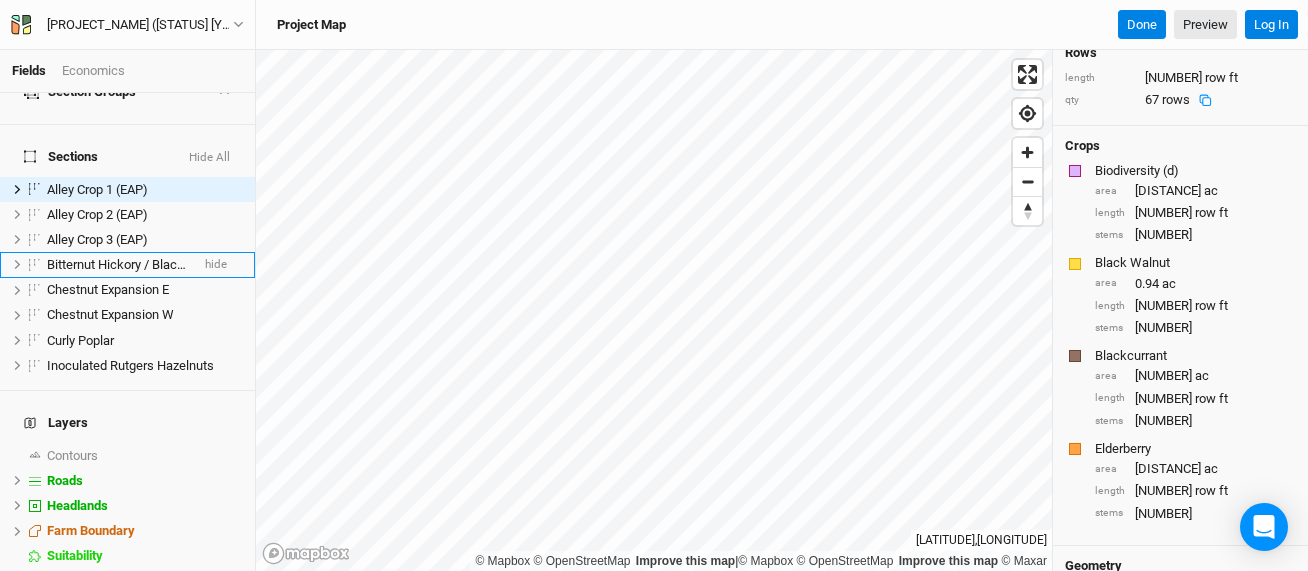 click on "Elderberry" at bounding box center (1193, 449) 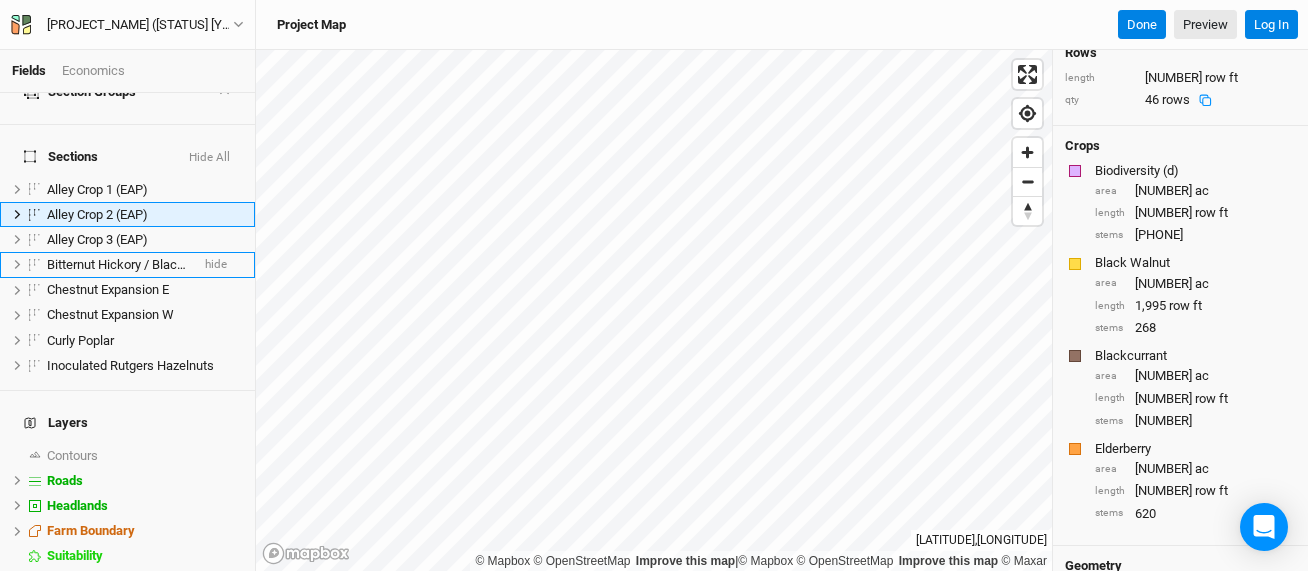 scroll, scrollTop: 0, scrollLeft: 0, axis: both 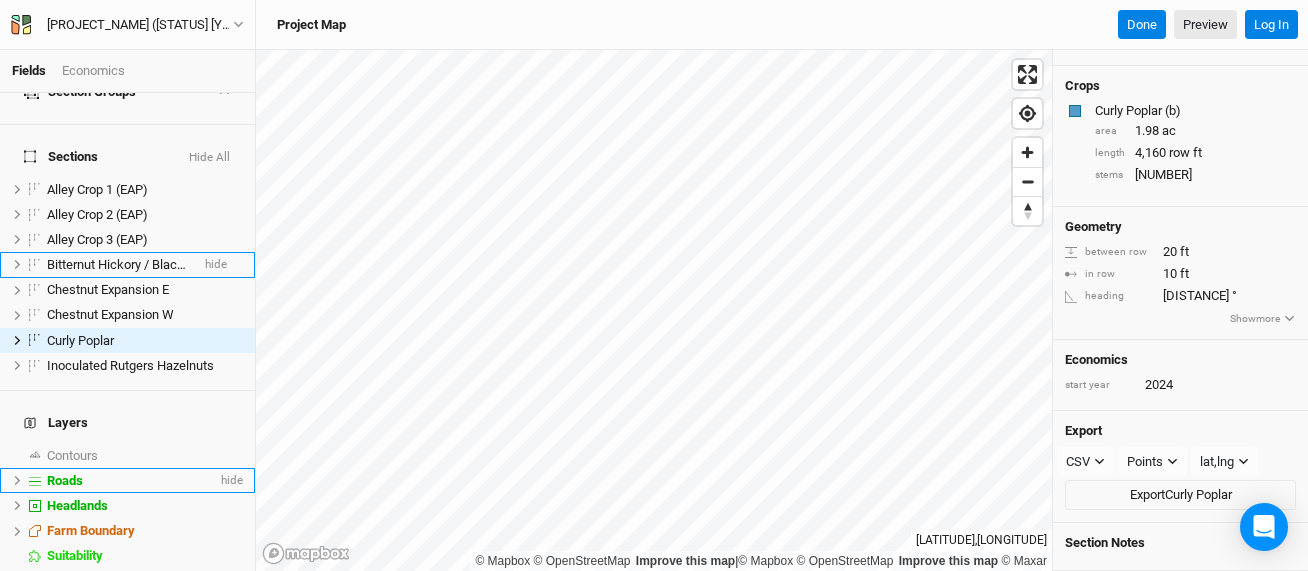 click on "Roads" at bounding box center (65, 480) 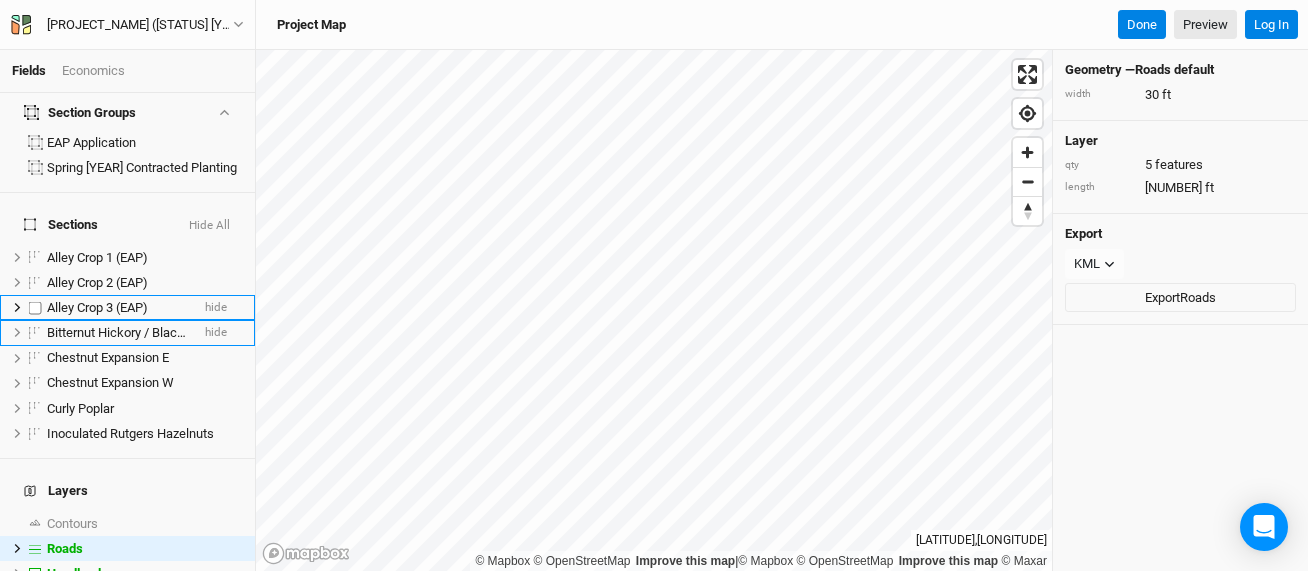 scroll, scrollTop: 0, scrollLeft: 0, axis: both 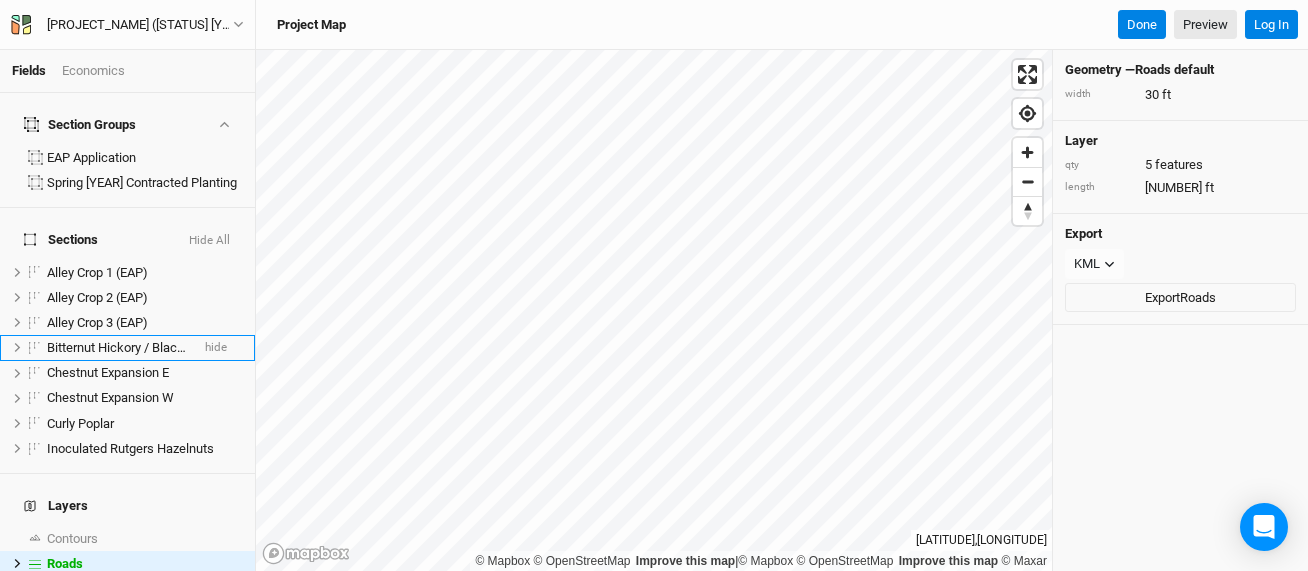 click on "Economics" at bounding box center [93, 71] 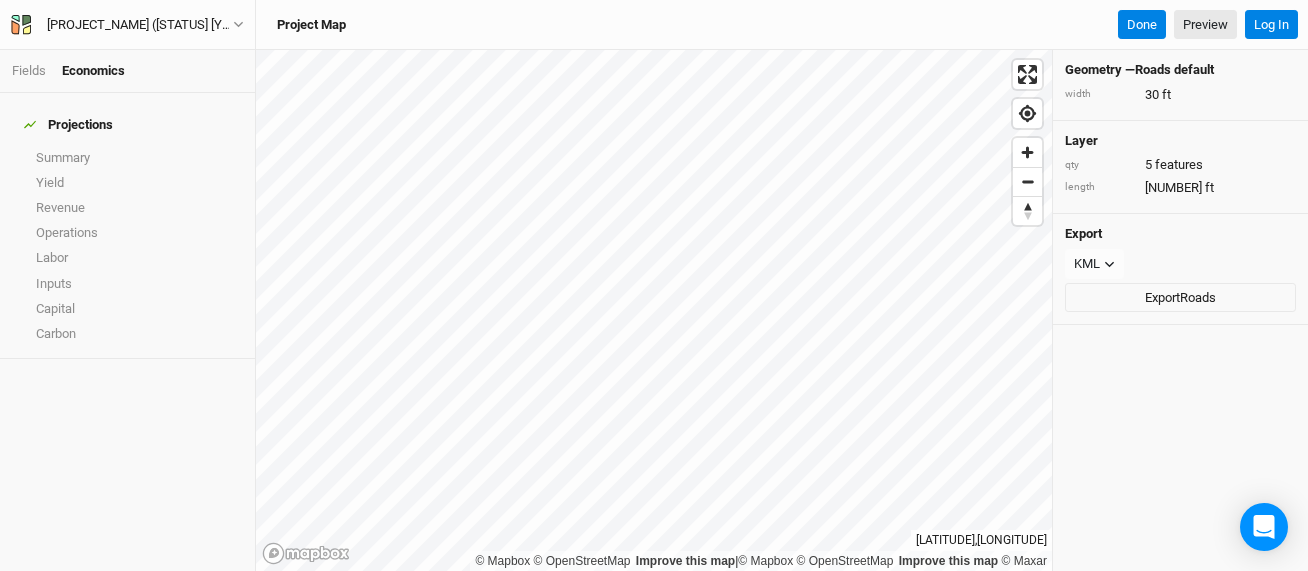 click on "Economics" at bounding box center [93, 71] 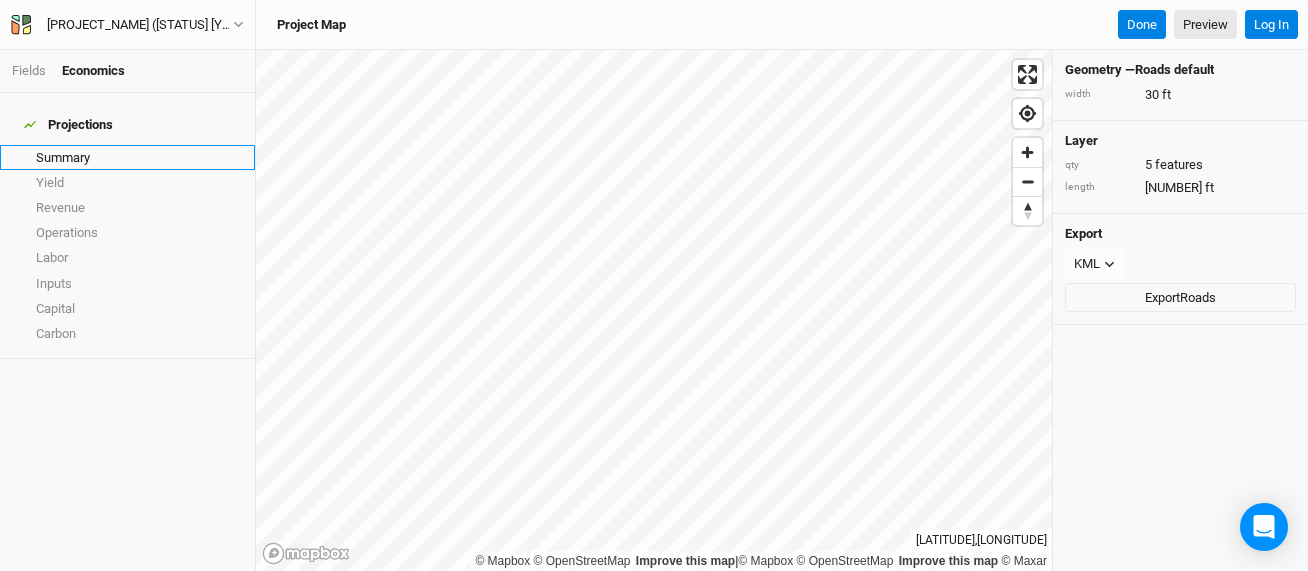 click on "Summary" at bounding box center [127, 157] 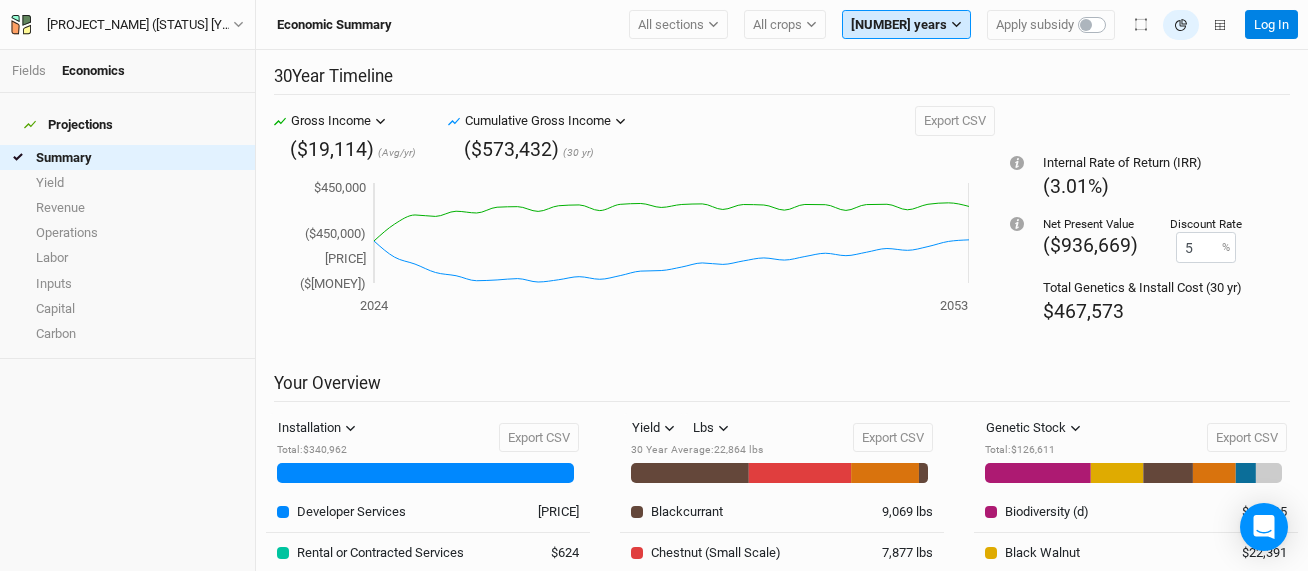 click 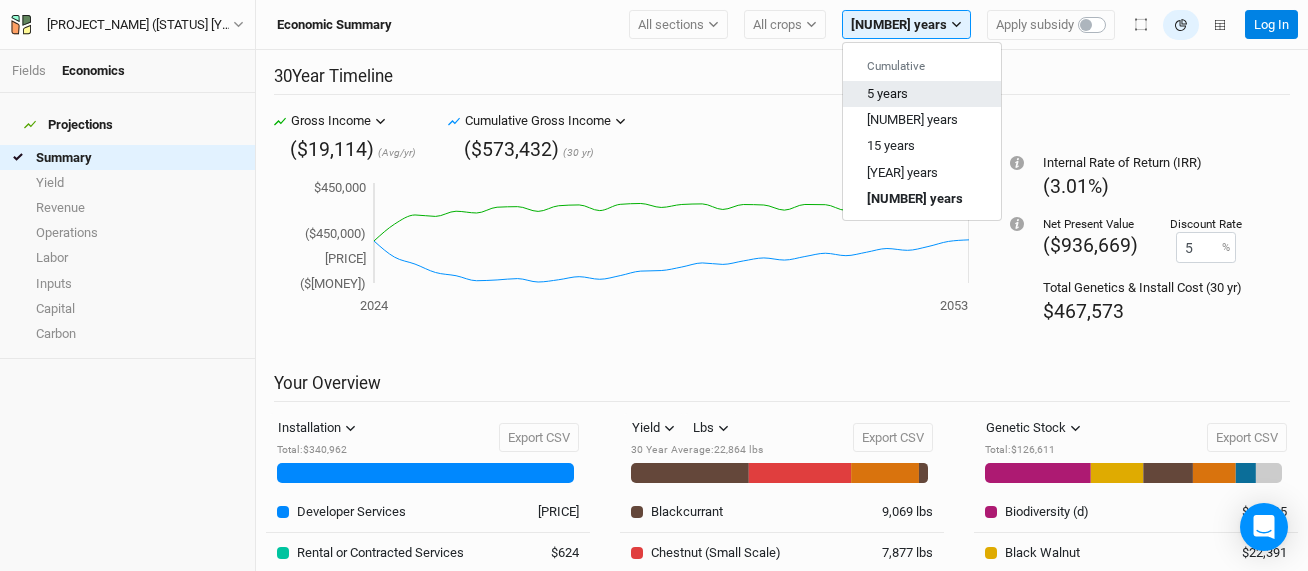 click on "5 years" at bounding box center [887, 93] 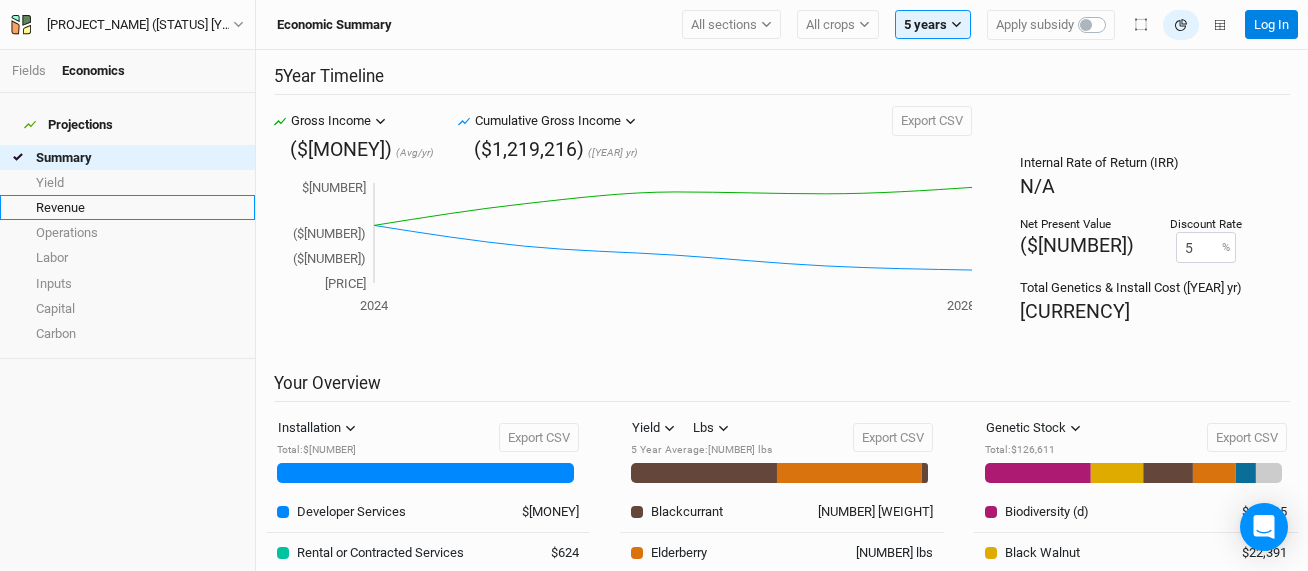 click on "Revenue" at bounding box center [127, 207] 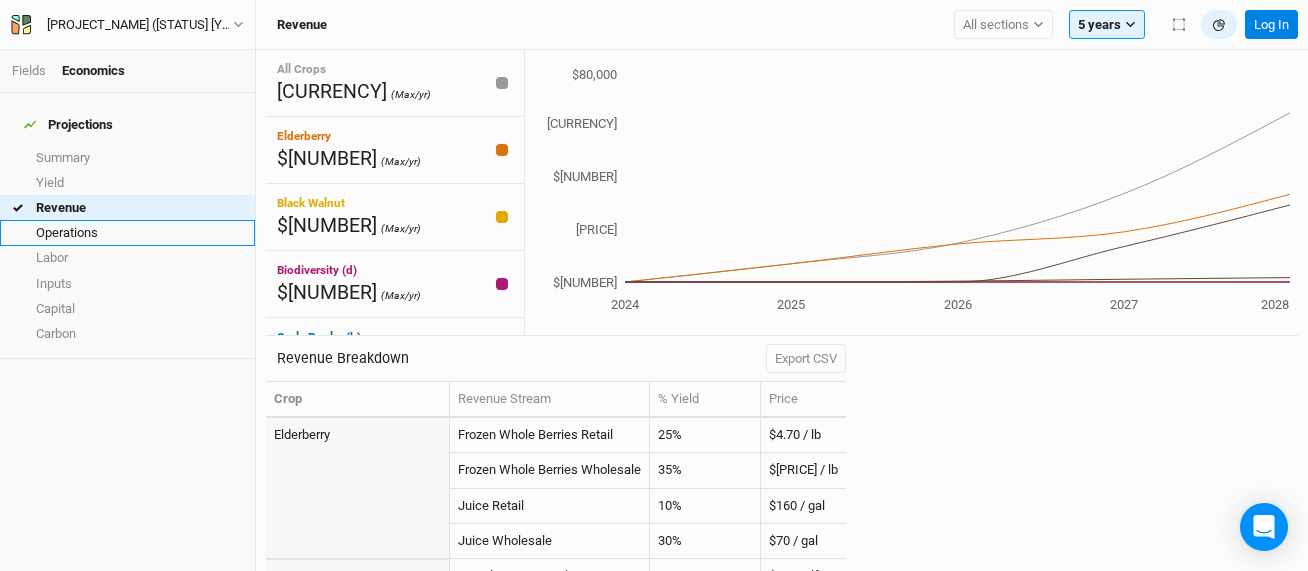 click on "Operations" at bounding box center (127, 232) 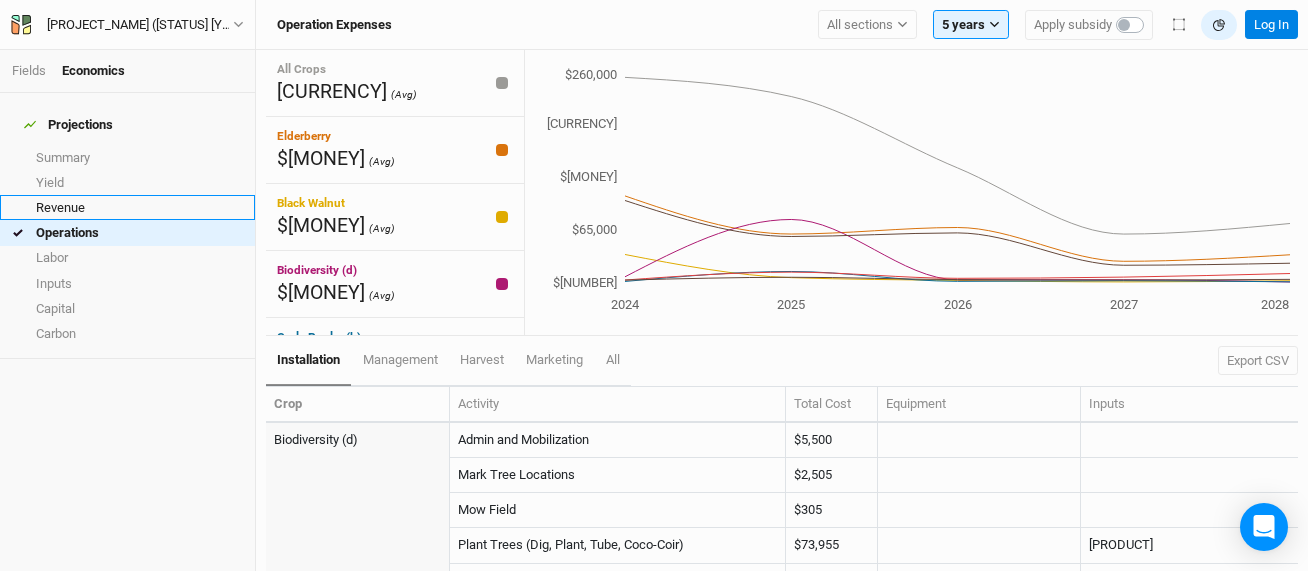 click on "Revenue" at bounding box center [127, 207] 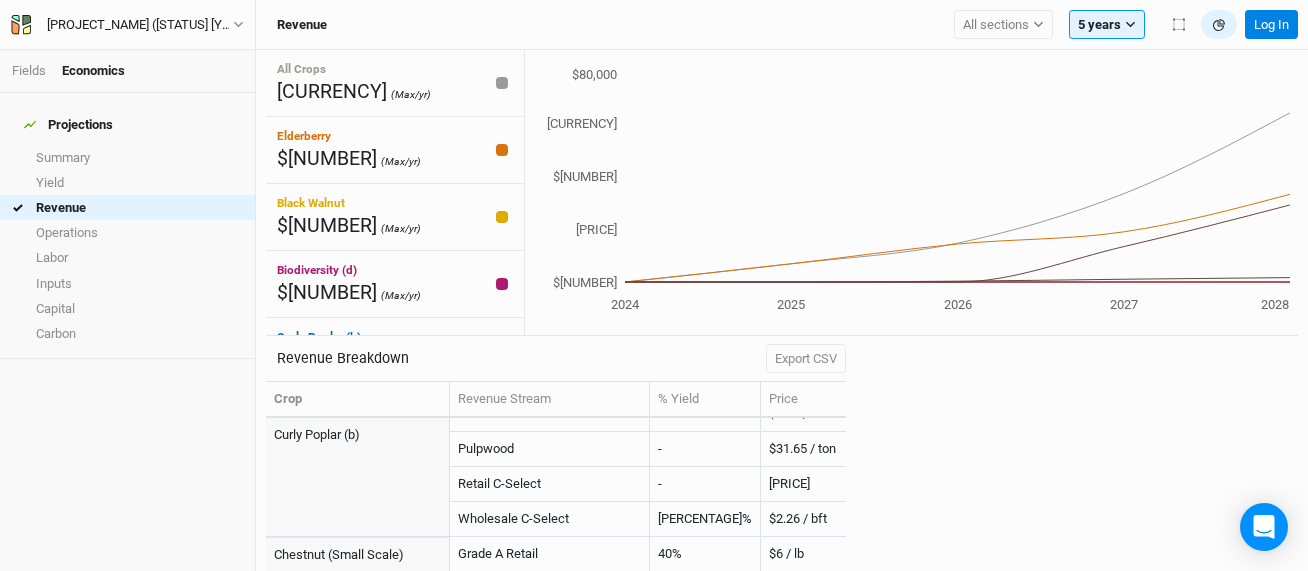 scroll, scrollTop: 279, scrollLeft: 0, axis: vertical 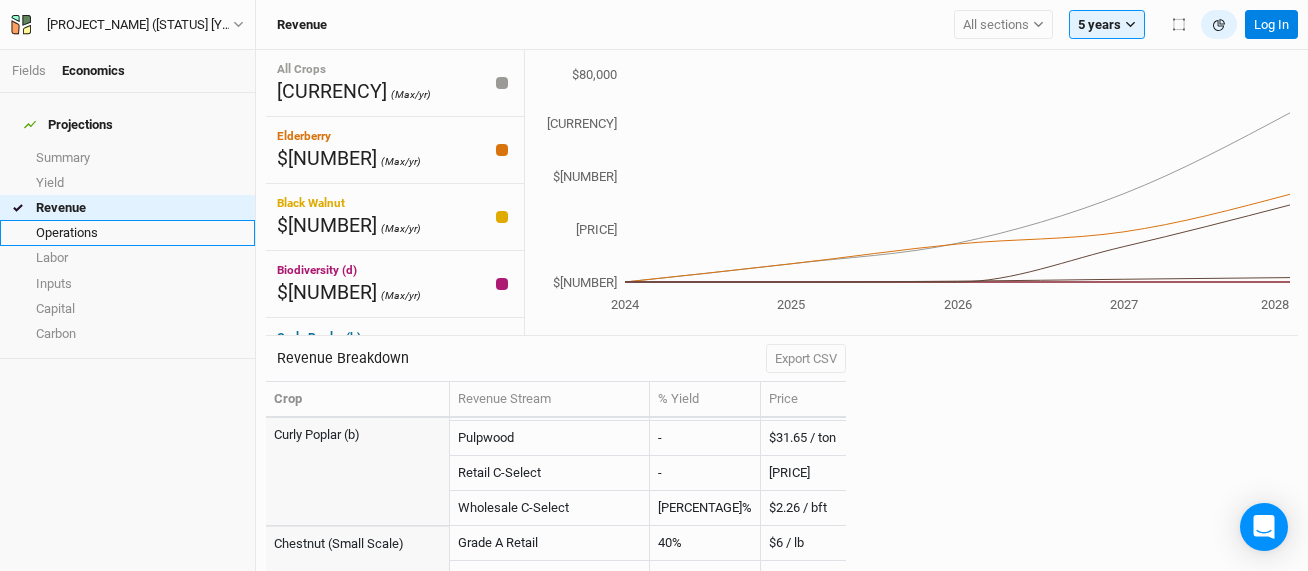click on "Operations" at bounding box center [127, 232] 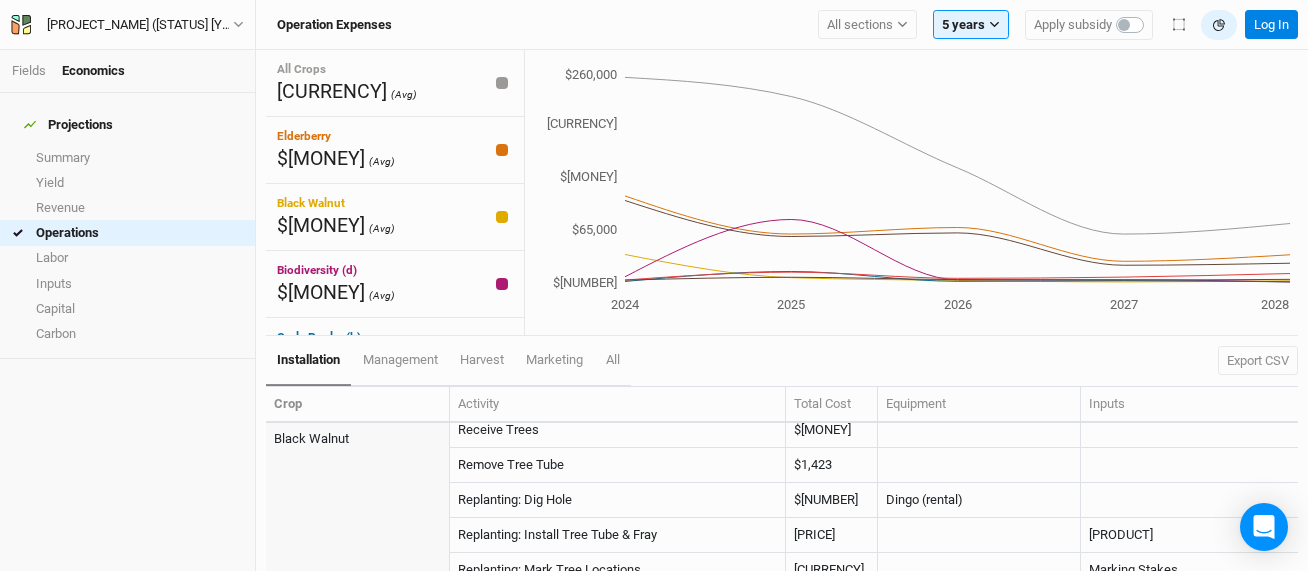 scroll, scrollTop: 504, scrollLeft: 0, axis: vertical 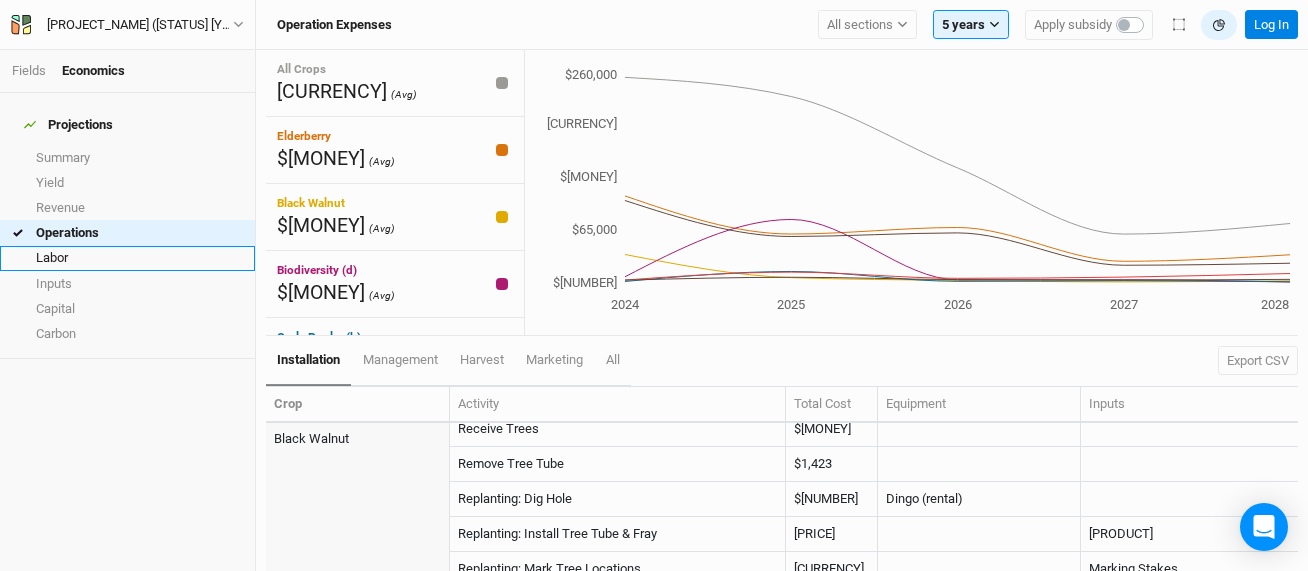 click on "Labor" at bounding box center (127, 258) 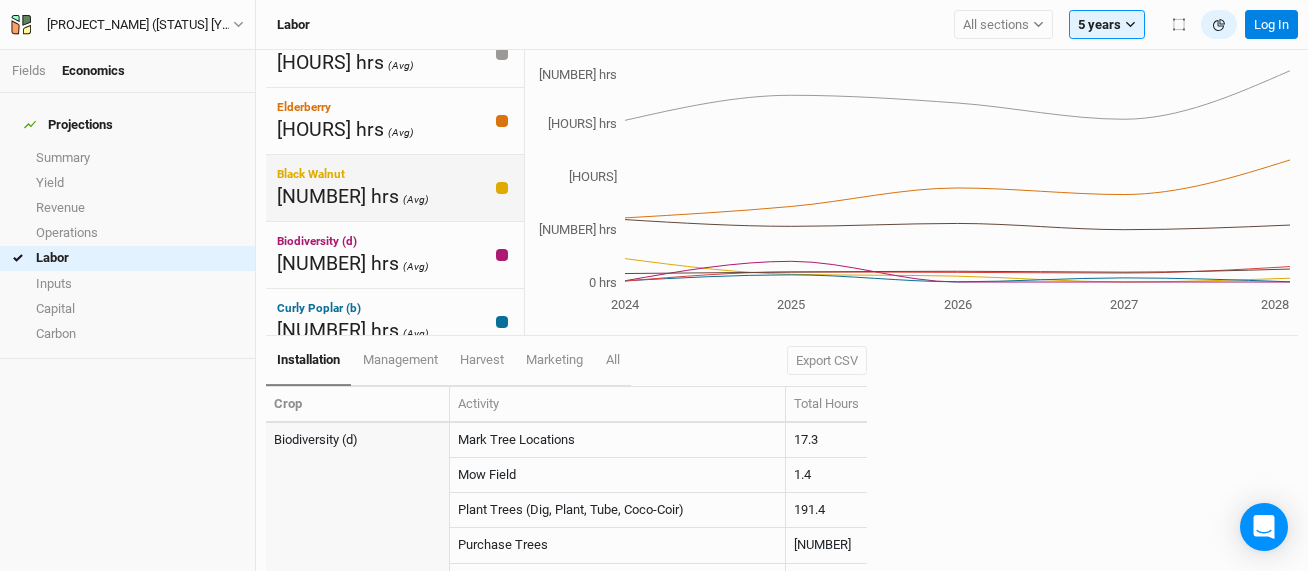 scroll, scrollTop: 30, scrollLeft: 0, axis: vertical 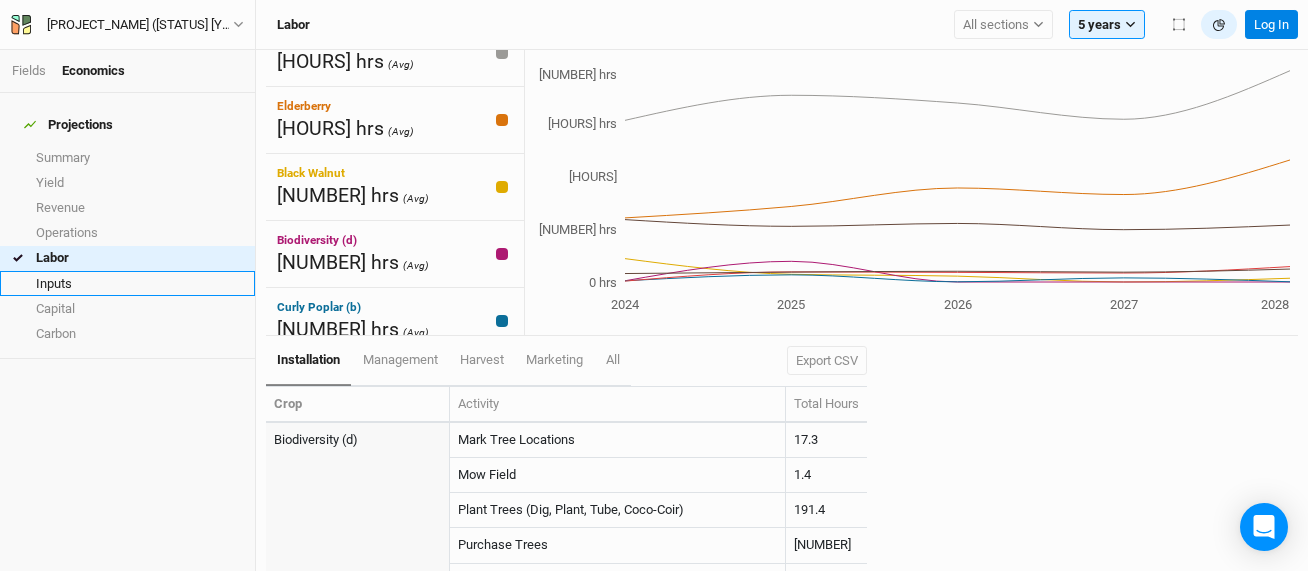 click on "Inputs" at bounding box center [127, 283] 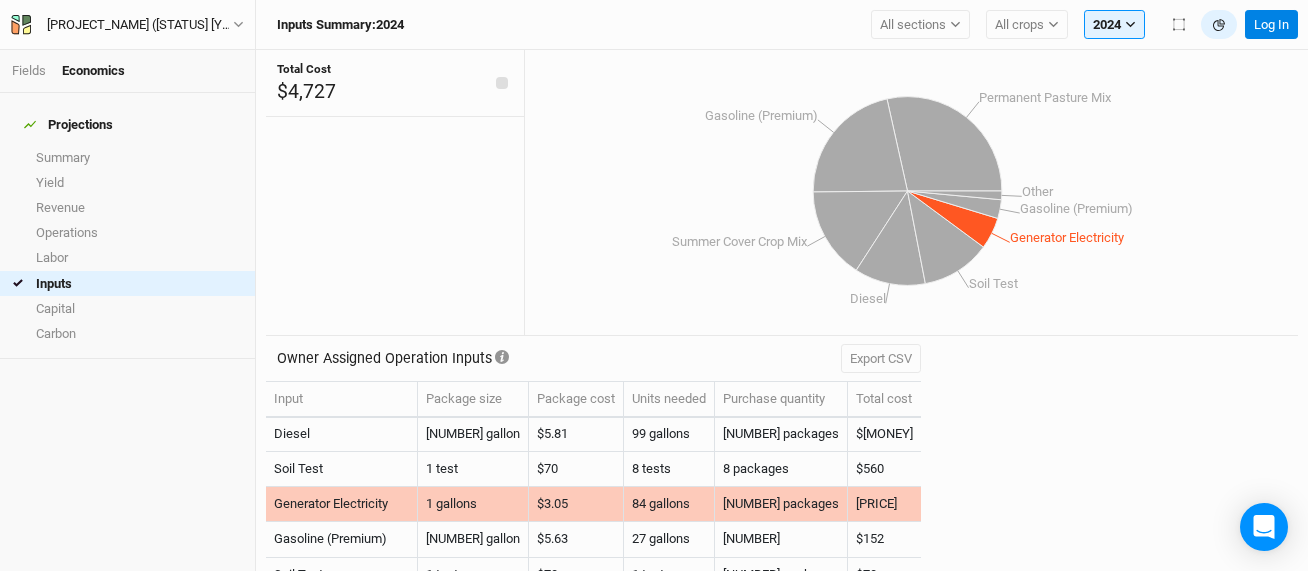 scroll, scrollTop: 129, scrollLeft: 0, axis: vertical 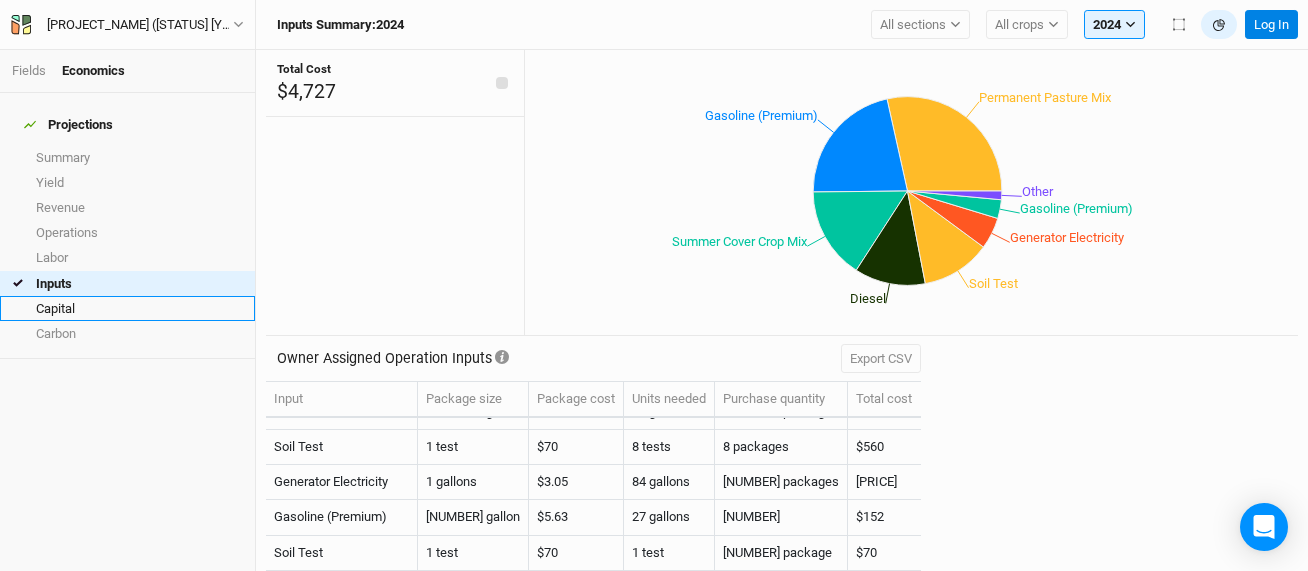 click on "Capital" at bounding box center [127, 308] 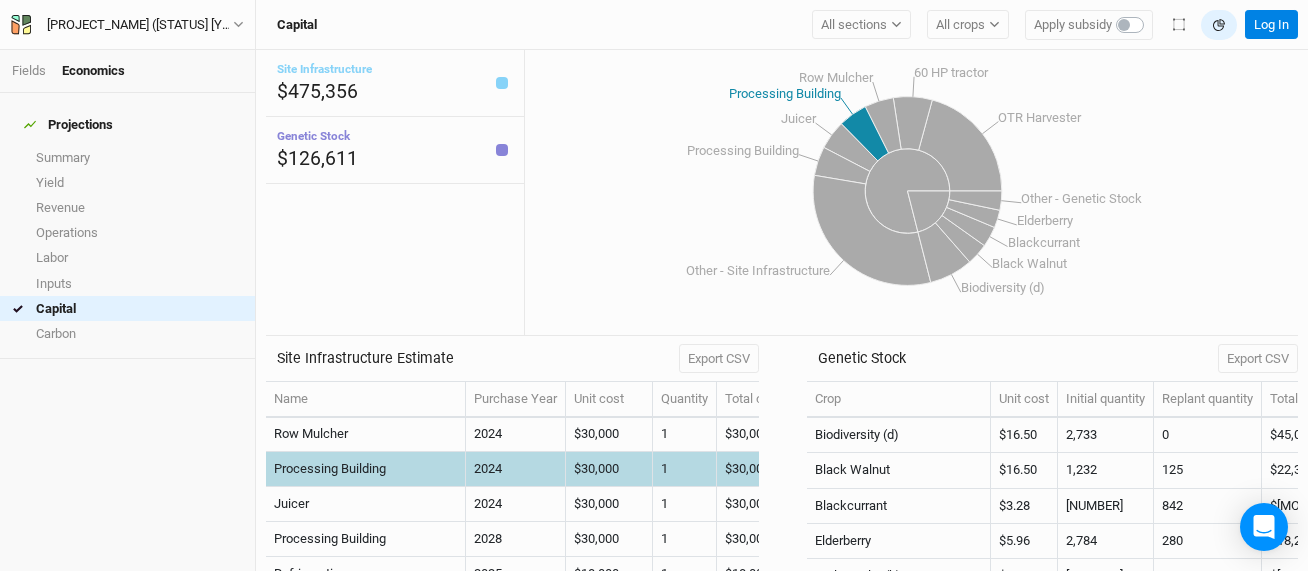 scroll, scrollTop: 2, scrollLeft: 0, axis: vertical 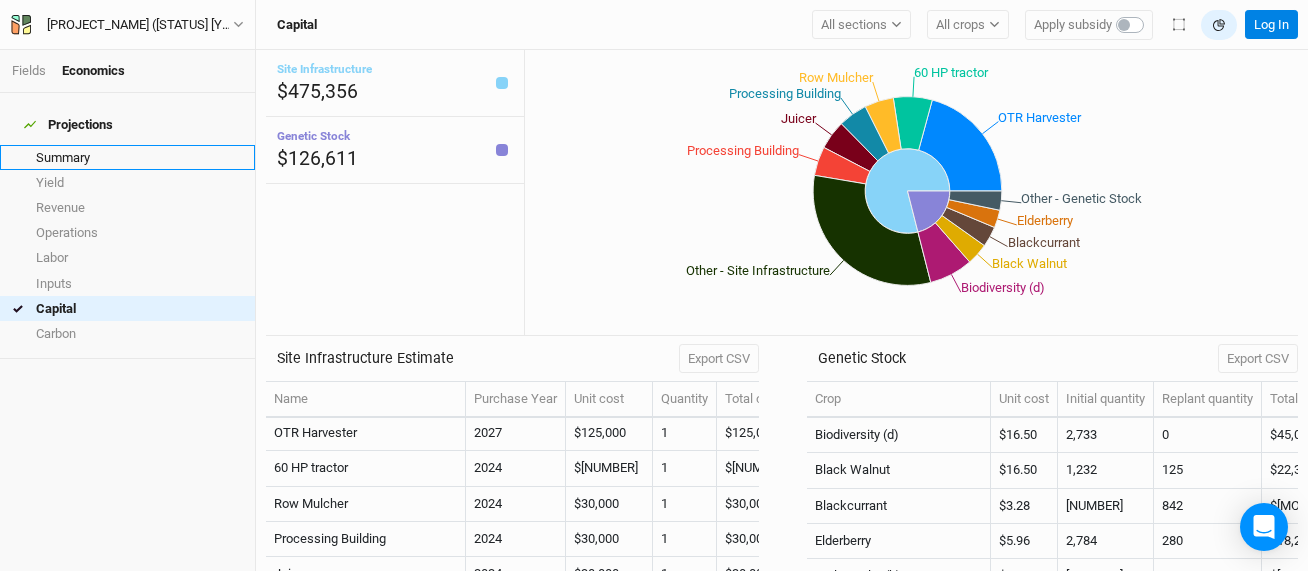 click on "Summary" at bounding box center (127, 157) 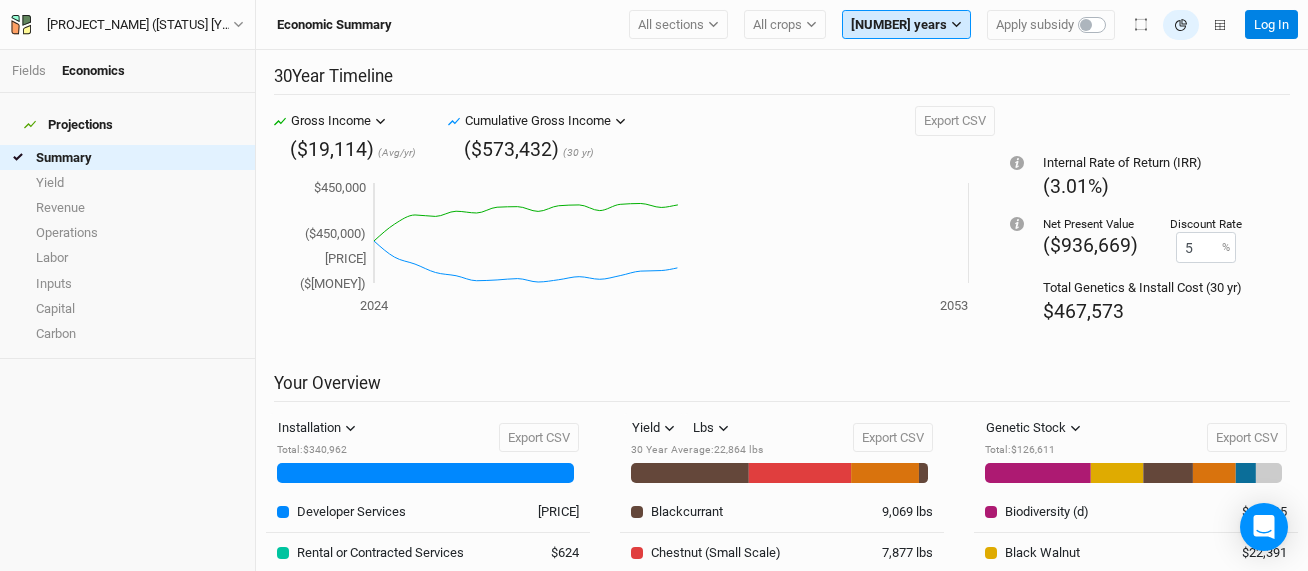 click 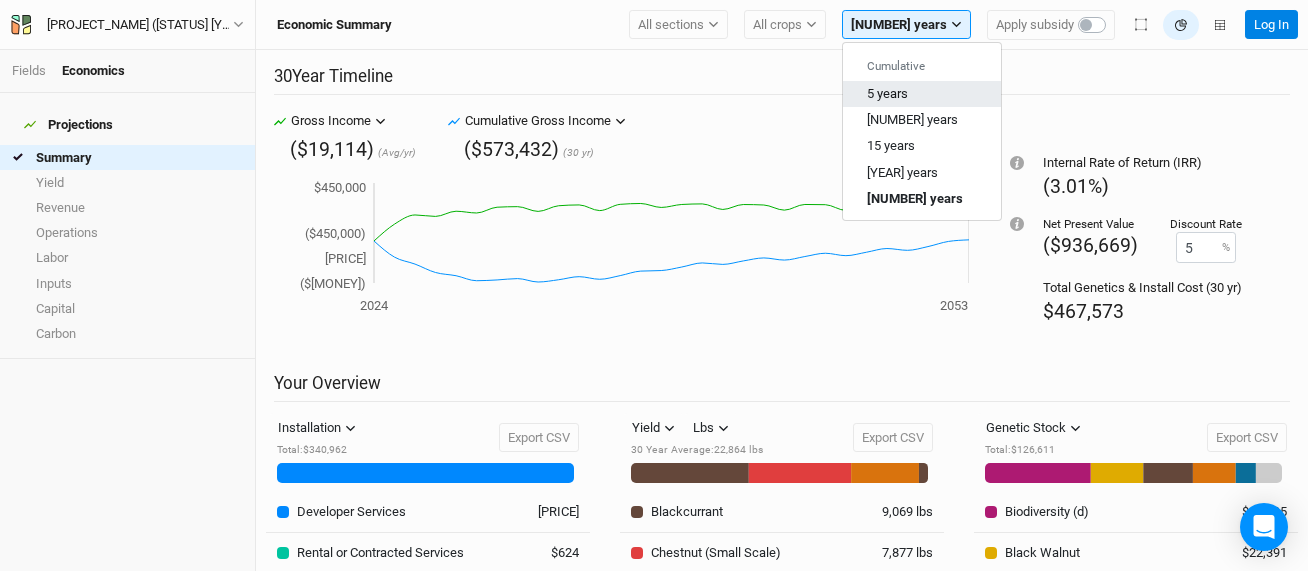click on "5 years" at bounding box center [887, 93] 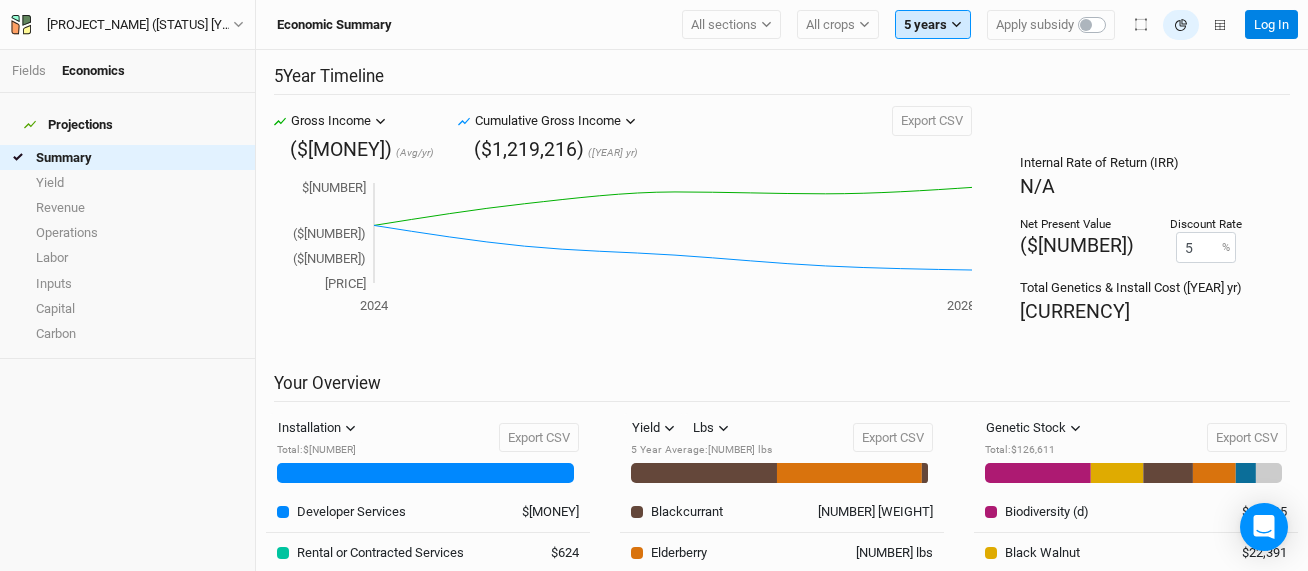 click 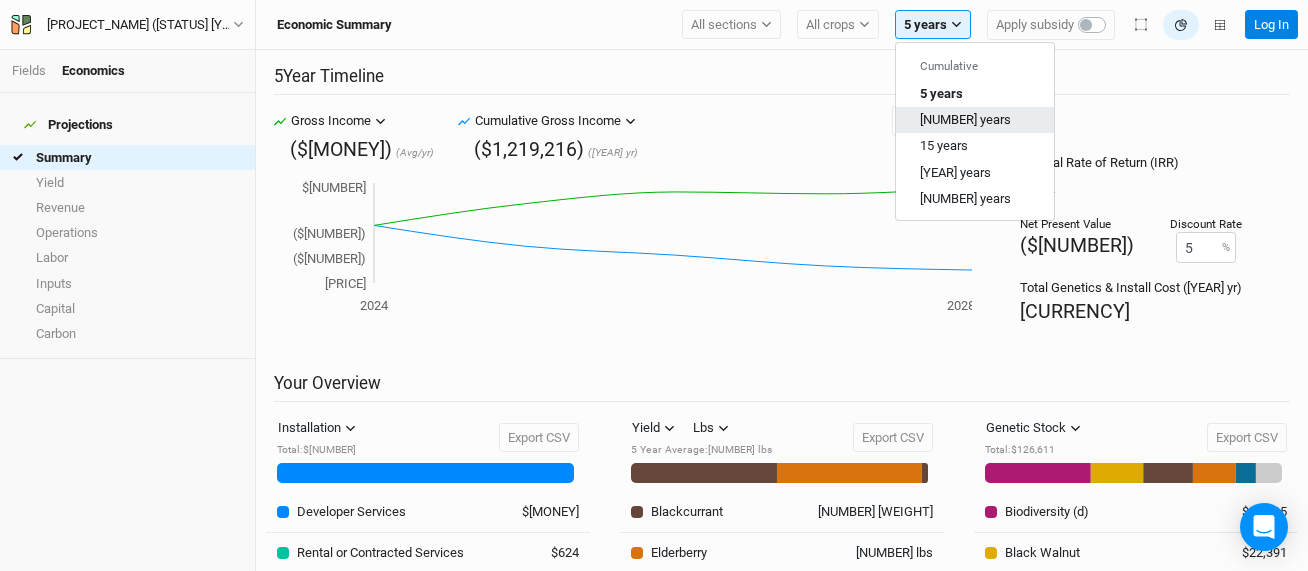 click on "[NUMBER] years" at bounding box center [965, 119] 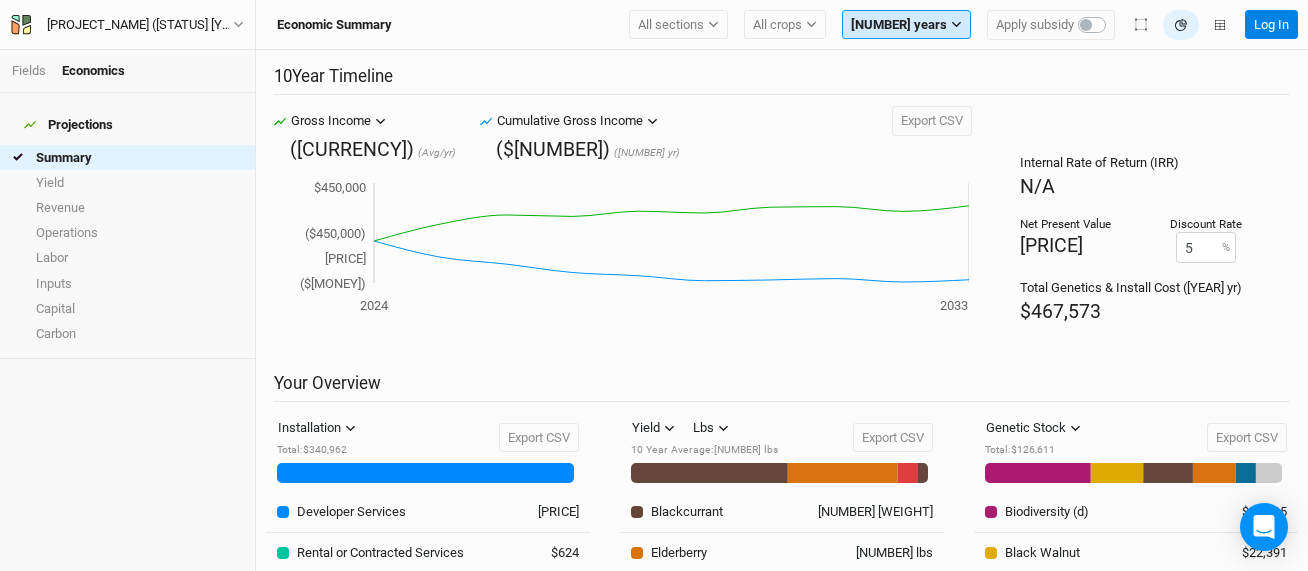 click on "[NUMBER] years" at bounding box center [906, 25] 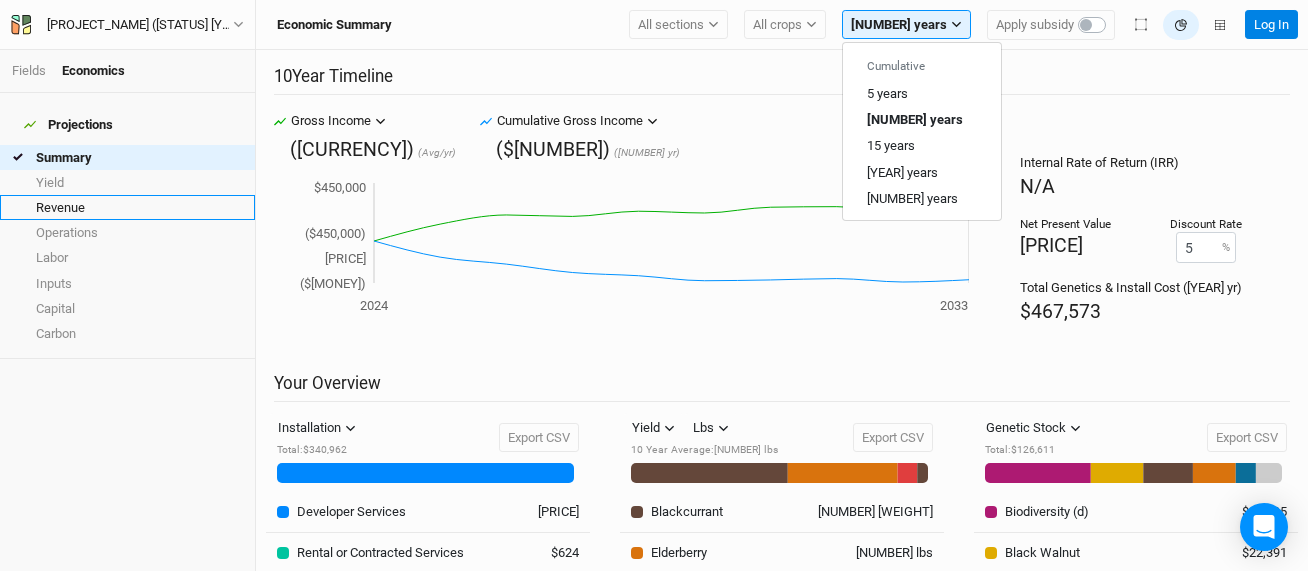 click on "Revenue" at bounding box center [127, 207] 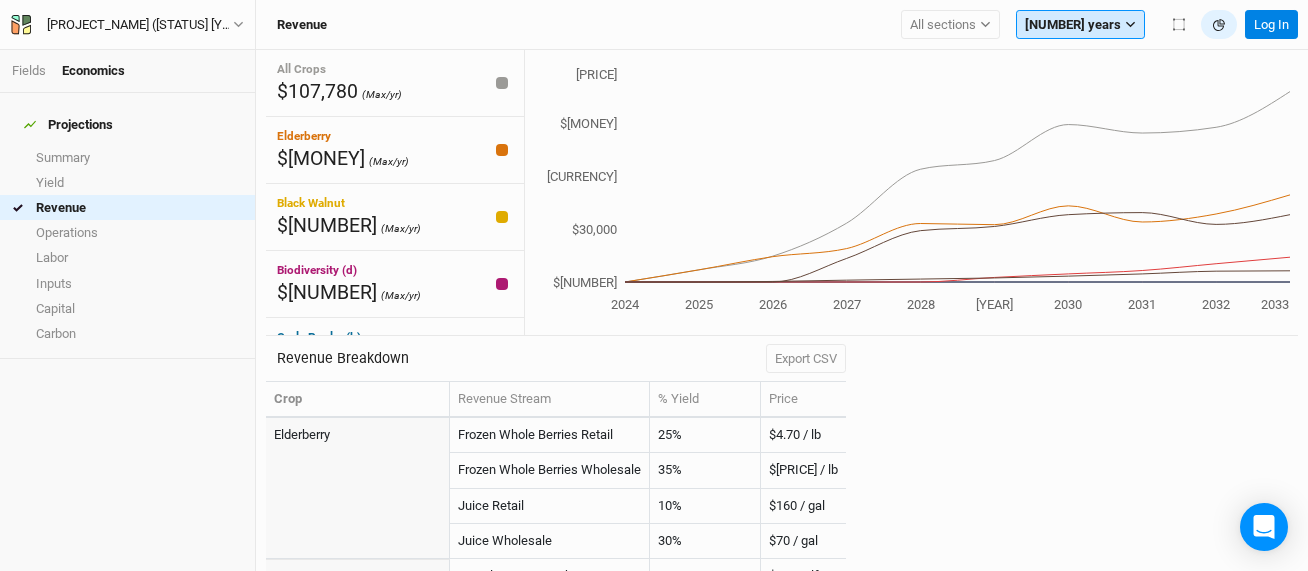 click 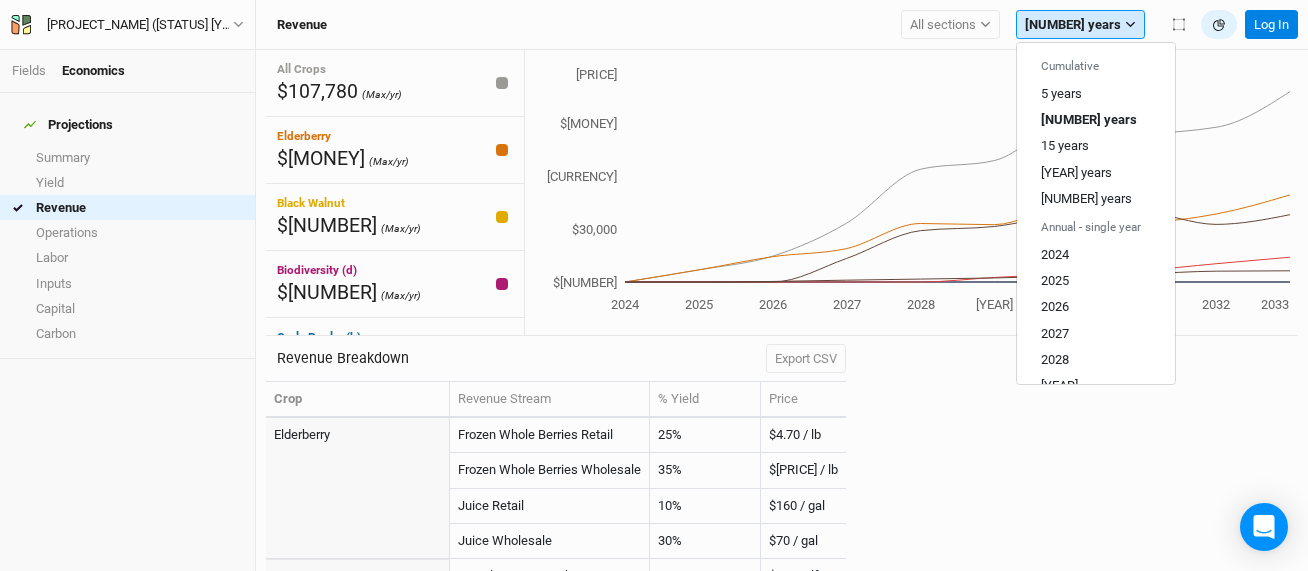 click 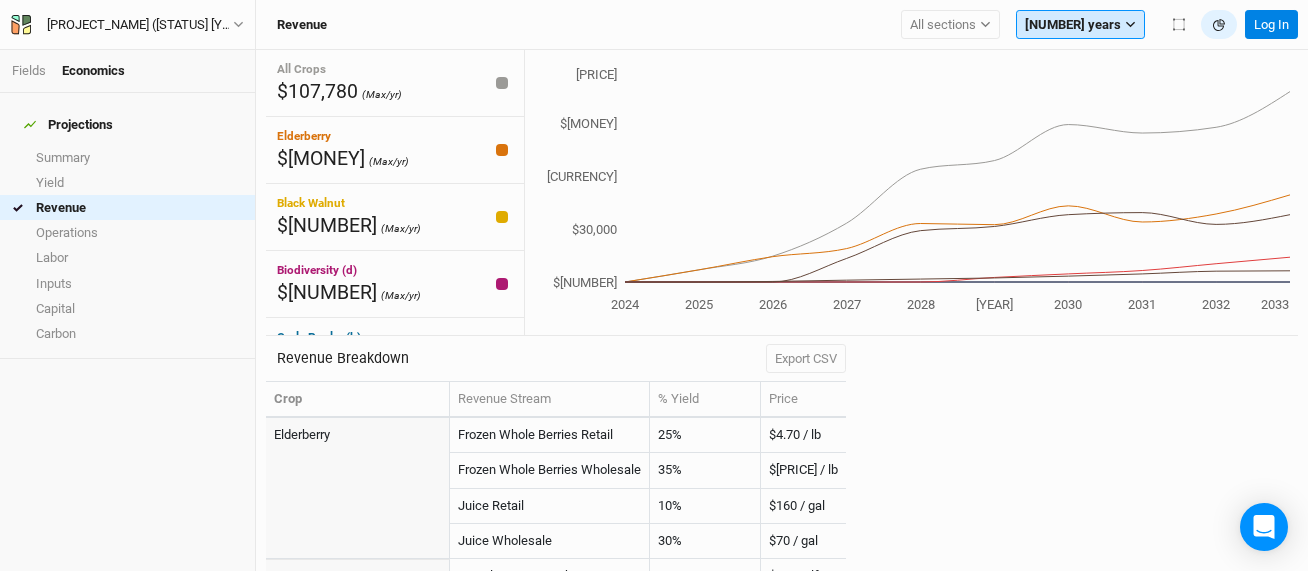 click 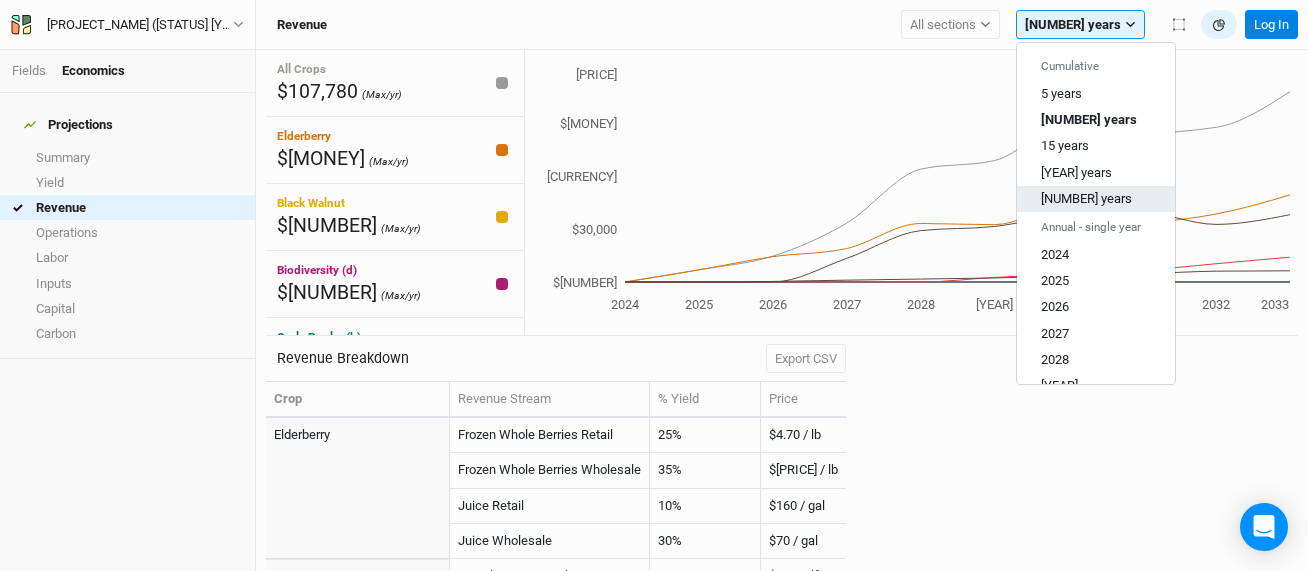 click on "[NUMBER] years" at bounding box center (1086, 198) 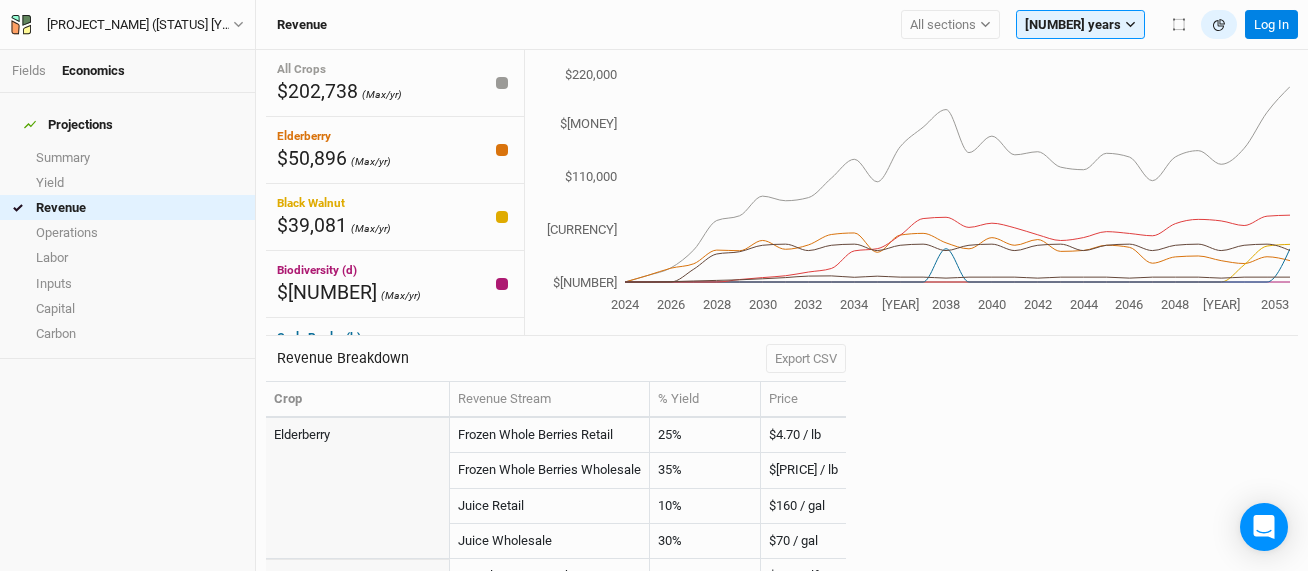 click on "2044" 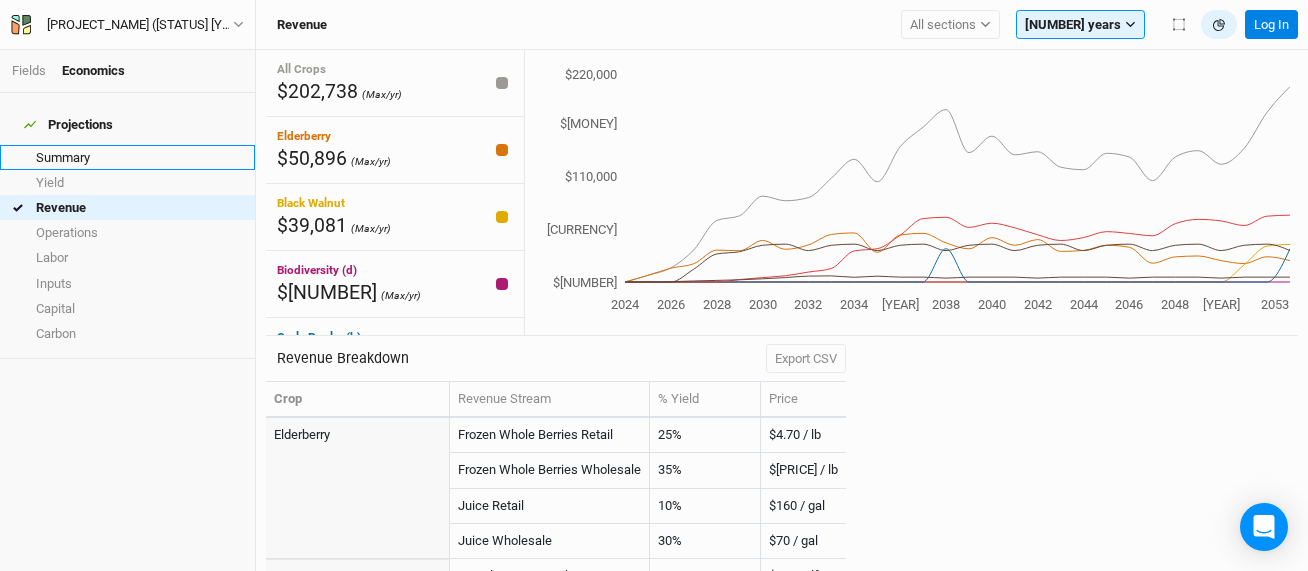 click on "Summary" at bounding box center (127, 157) 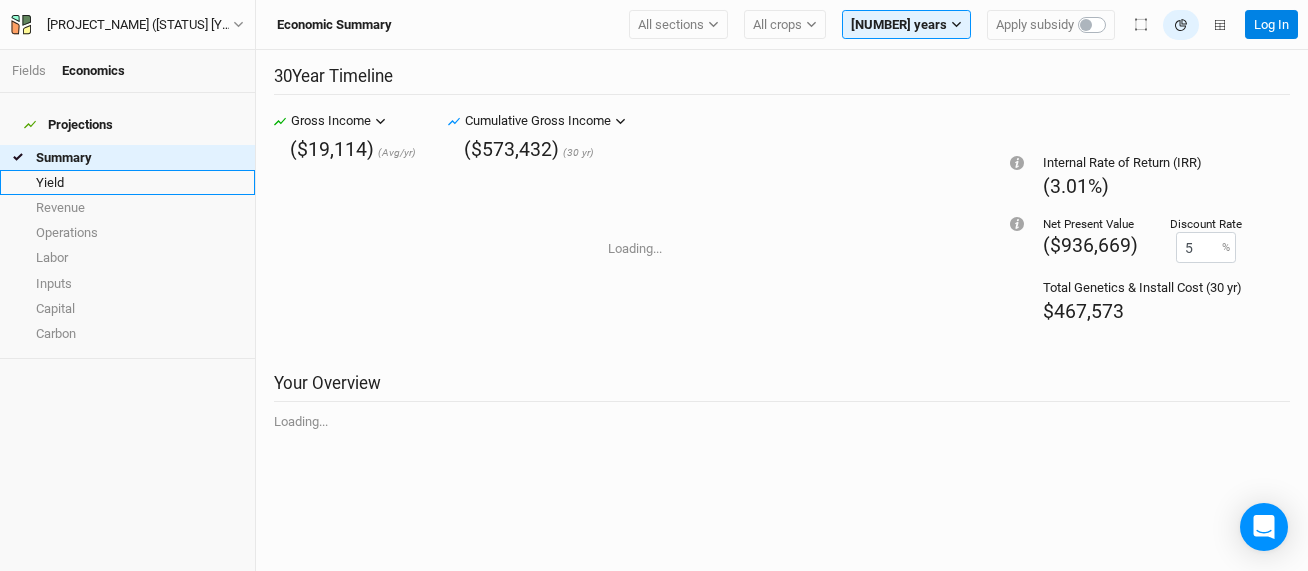 click on "Yield" at bounding box center [127, 182] 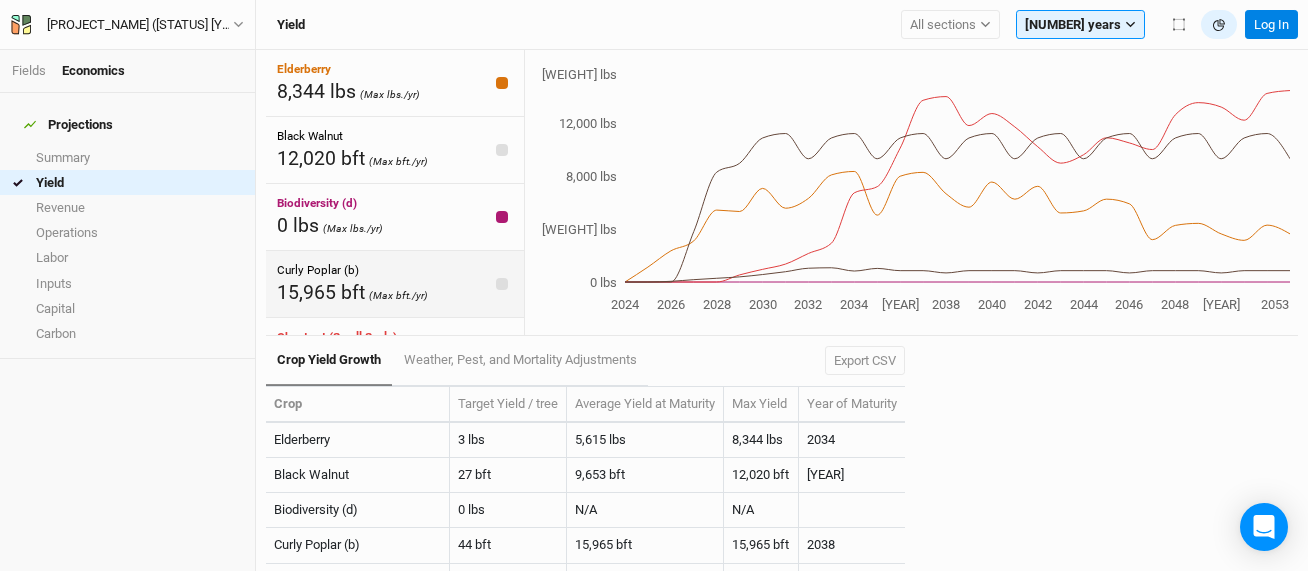 click on "Curly Poplar (b)" at bounding box center (318, 270) 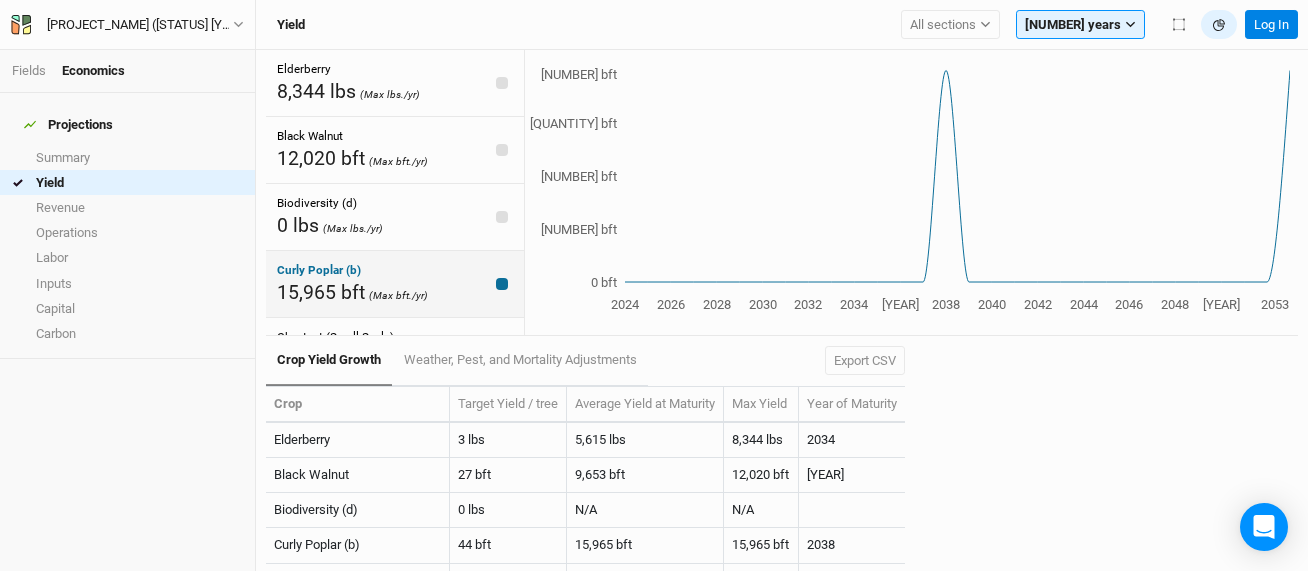 click on "Curly Poplar (b)" at bounding box center (319, 270) 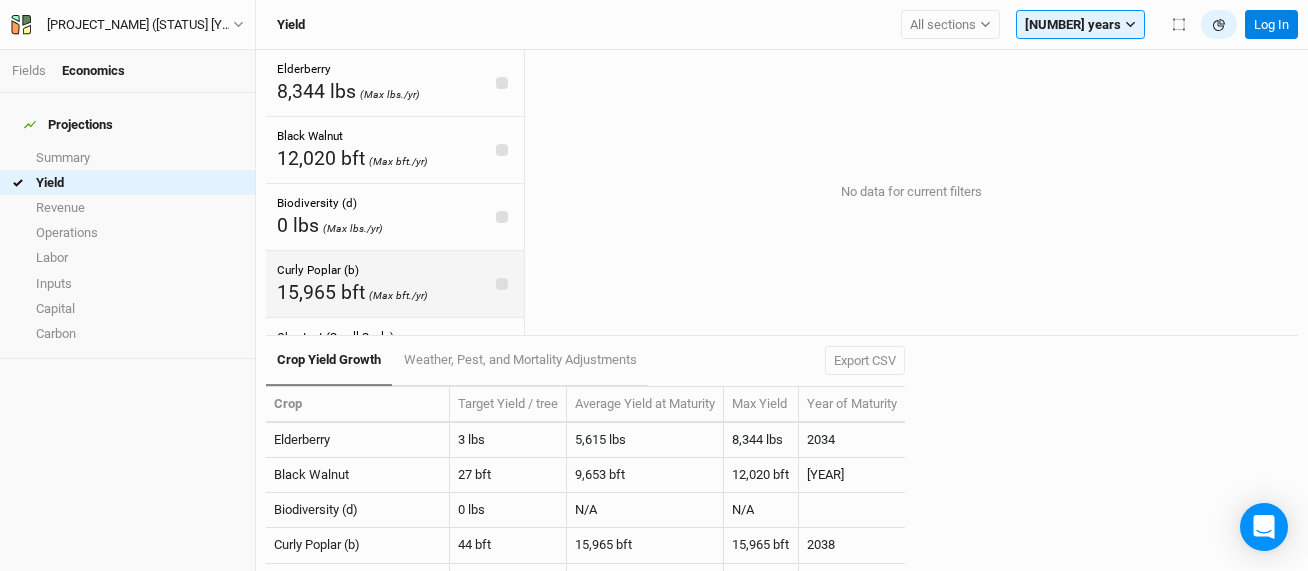 click on "Curly Poplar (b)" at bounding box center [318, 270] 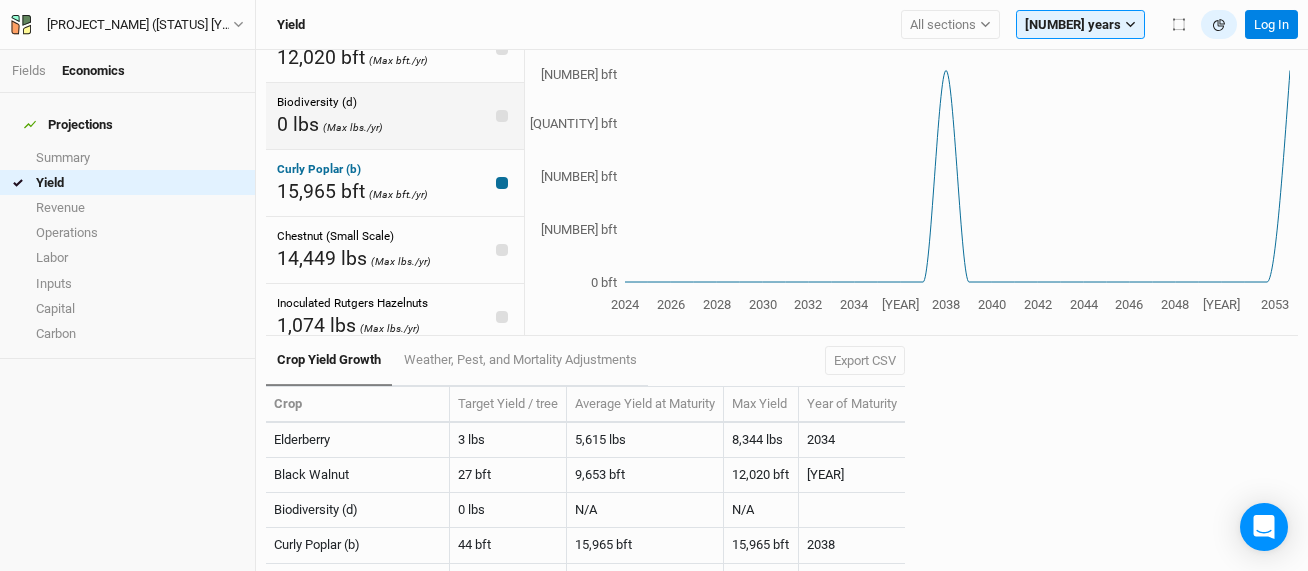 scroll, scrollTop: 115, scrollLeft: 0, axis: vertical 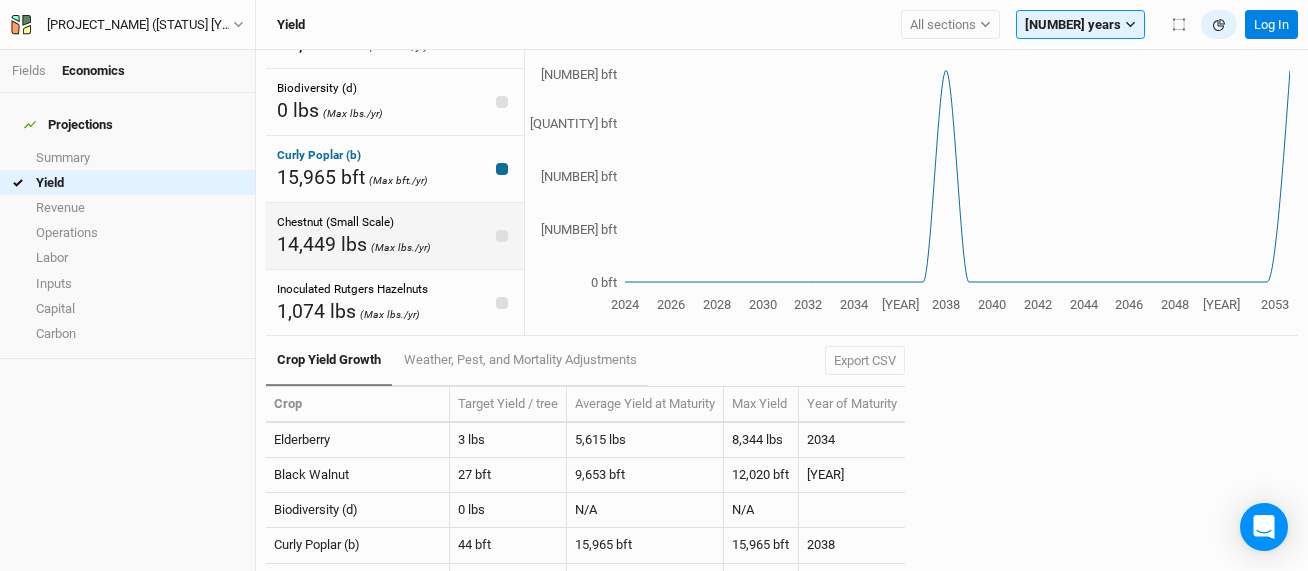 click on "[PLANT_TYPE] ([SCALE]) [WEIGHT] lbs (Max lbs./yr)" at bounding box center (395, 236) 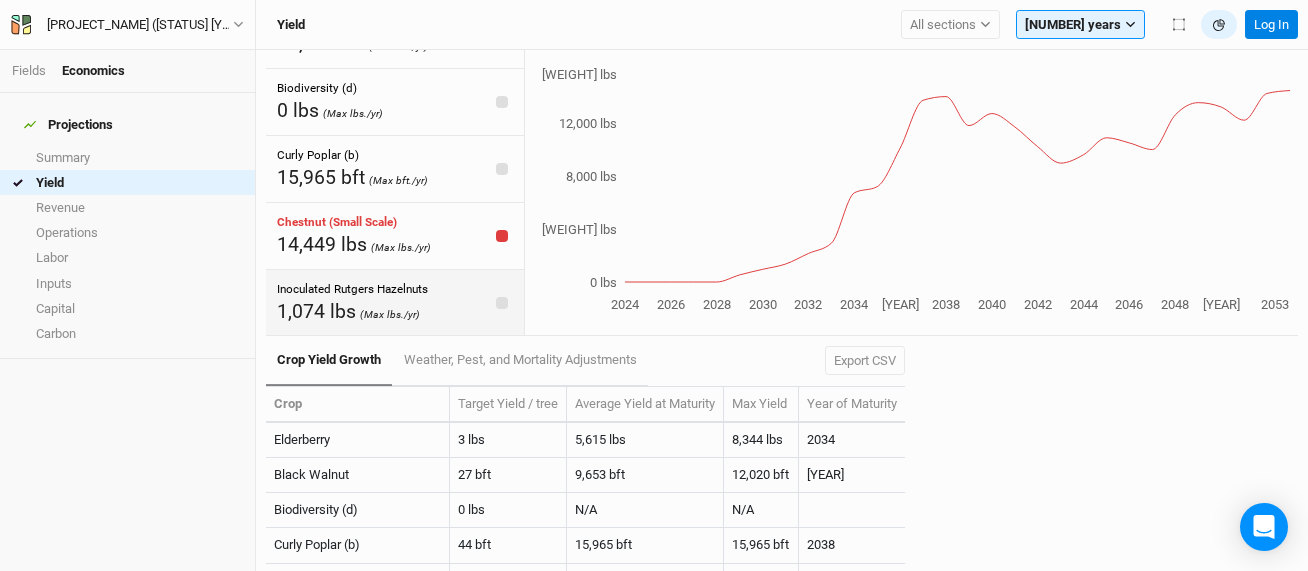click on "Inoculated Rutgers Hazelnuts" at bounding box center (352, 289) 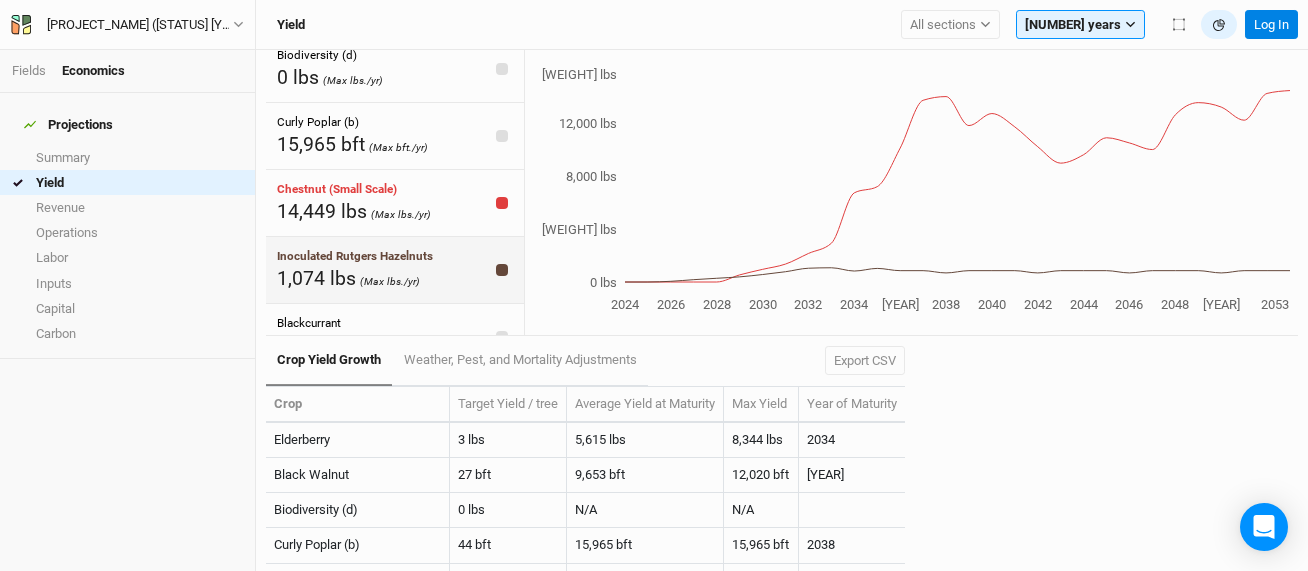 scroll, scrollTop: 184, scrollLeft: 0, axis: vertical 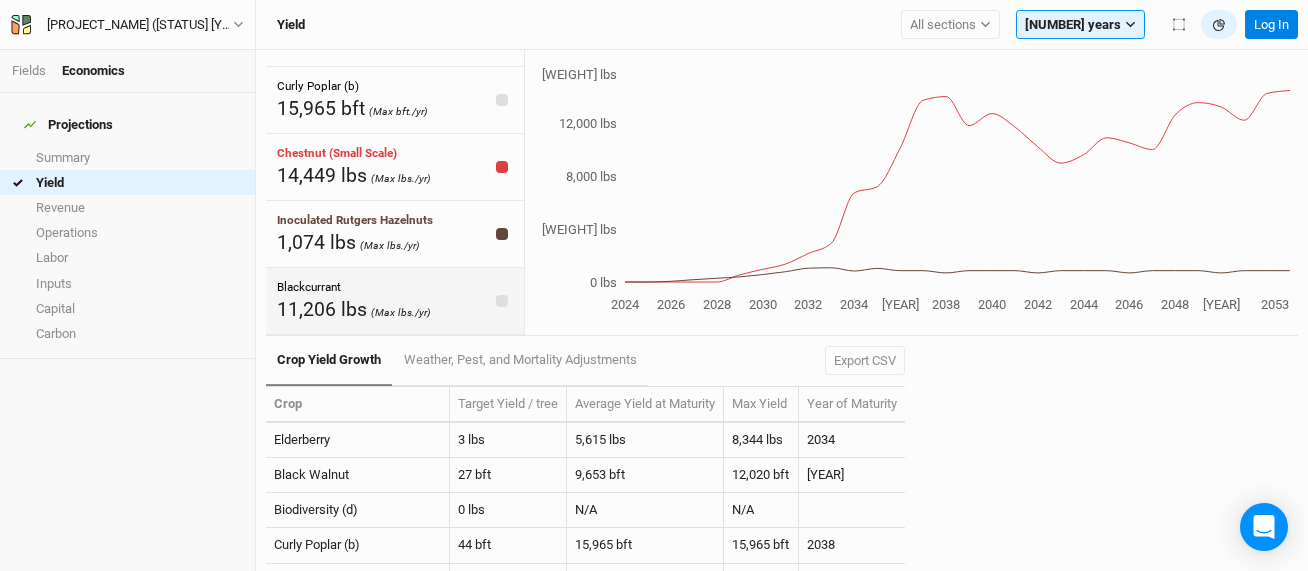 click on "11,206 lbs" at bounding box center [322, 309] 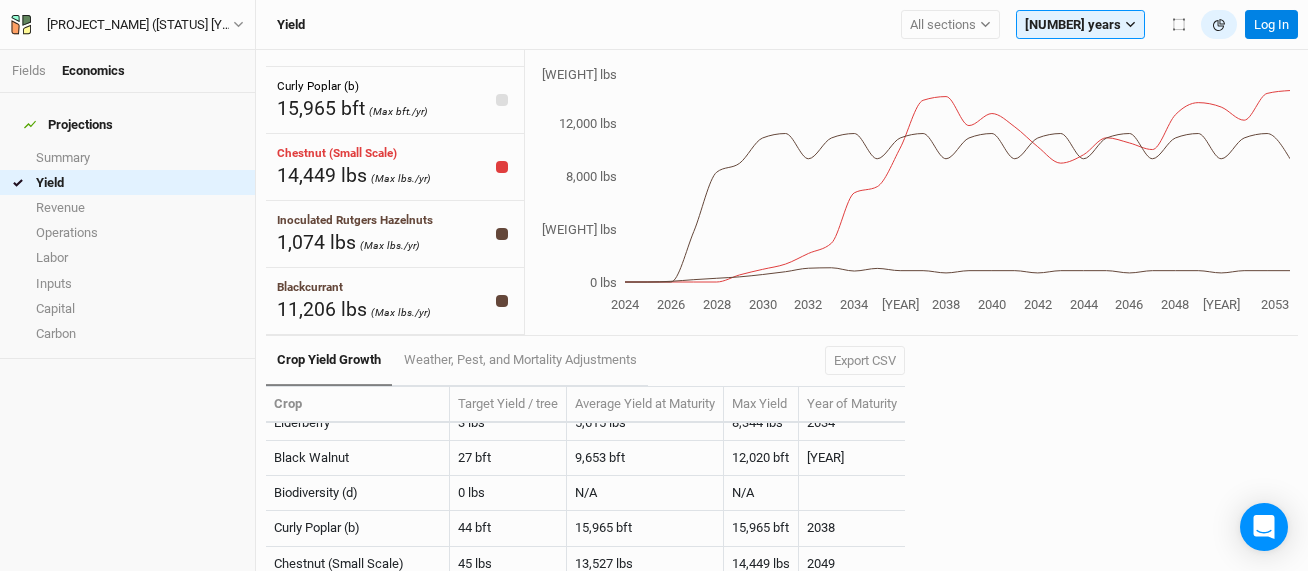 scroll, scrollTop: 0, scrollLeft: 0, axis: both 